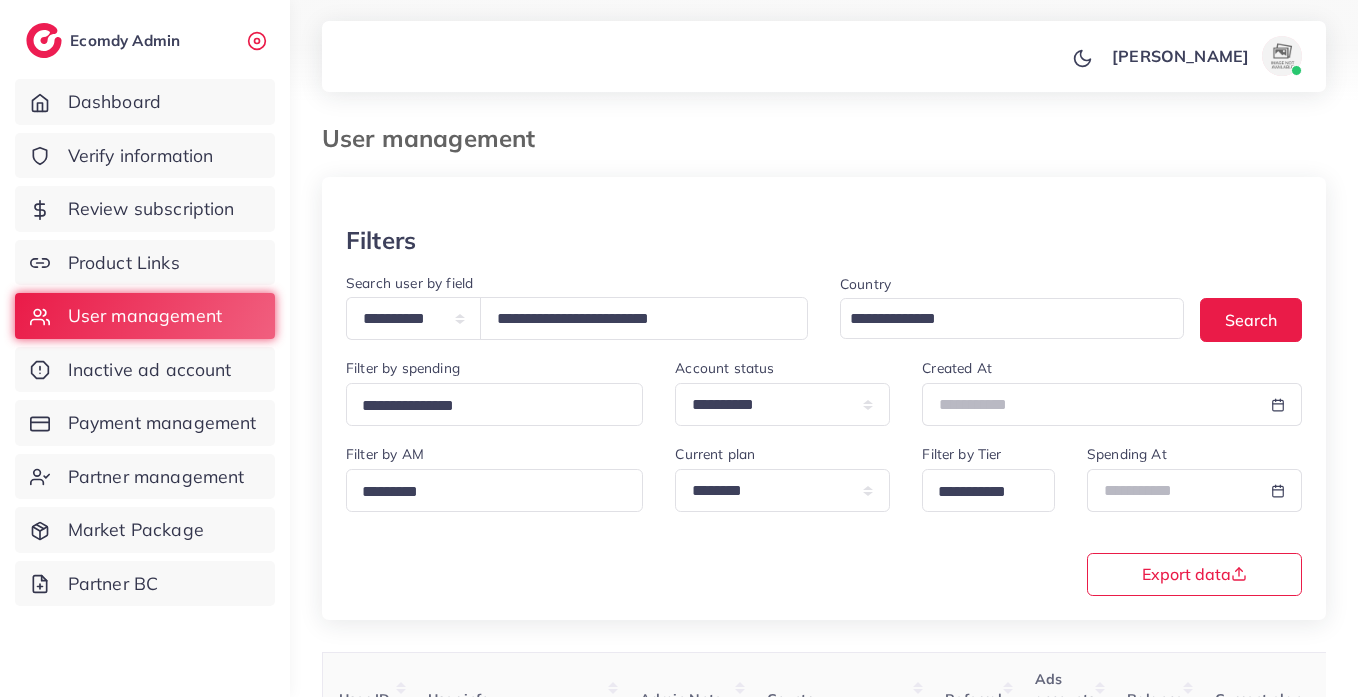 select on "*****" 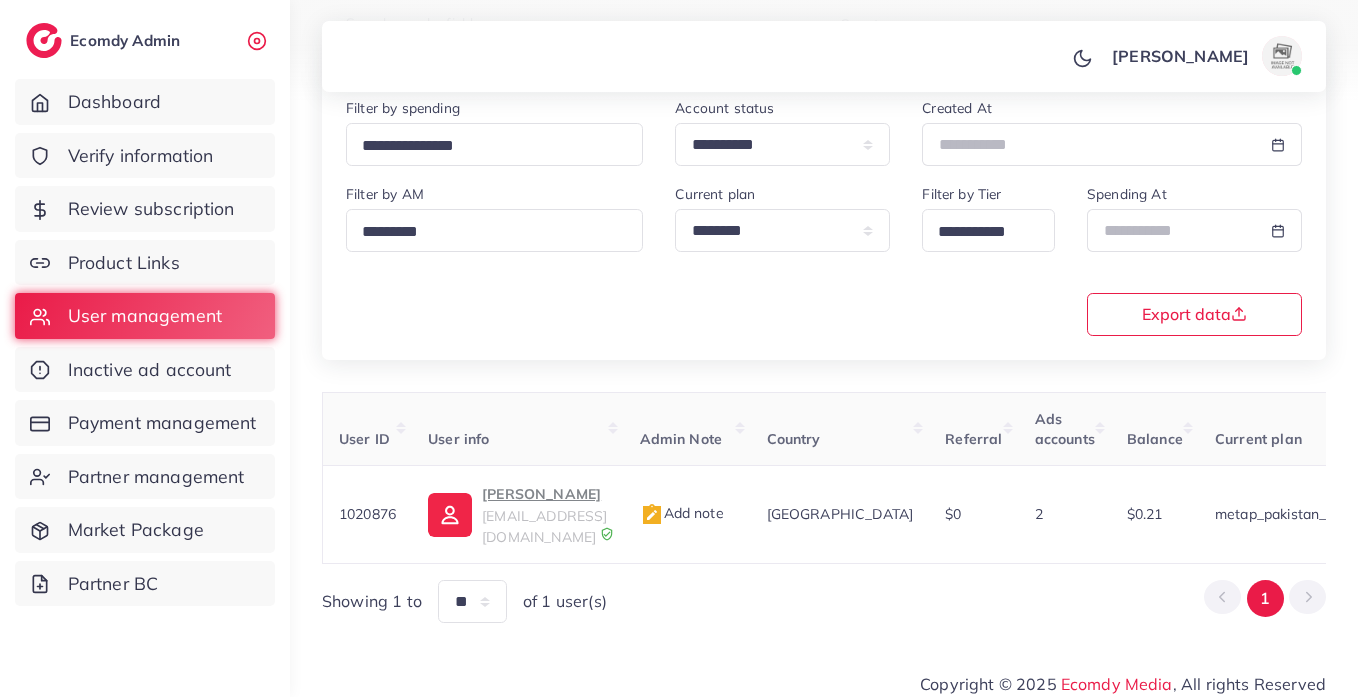 scroll, scrollTop: 260, scrollLeft: 0, axis: vertical 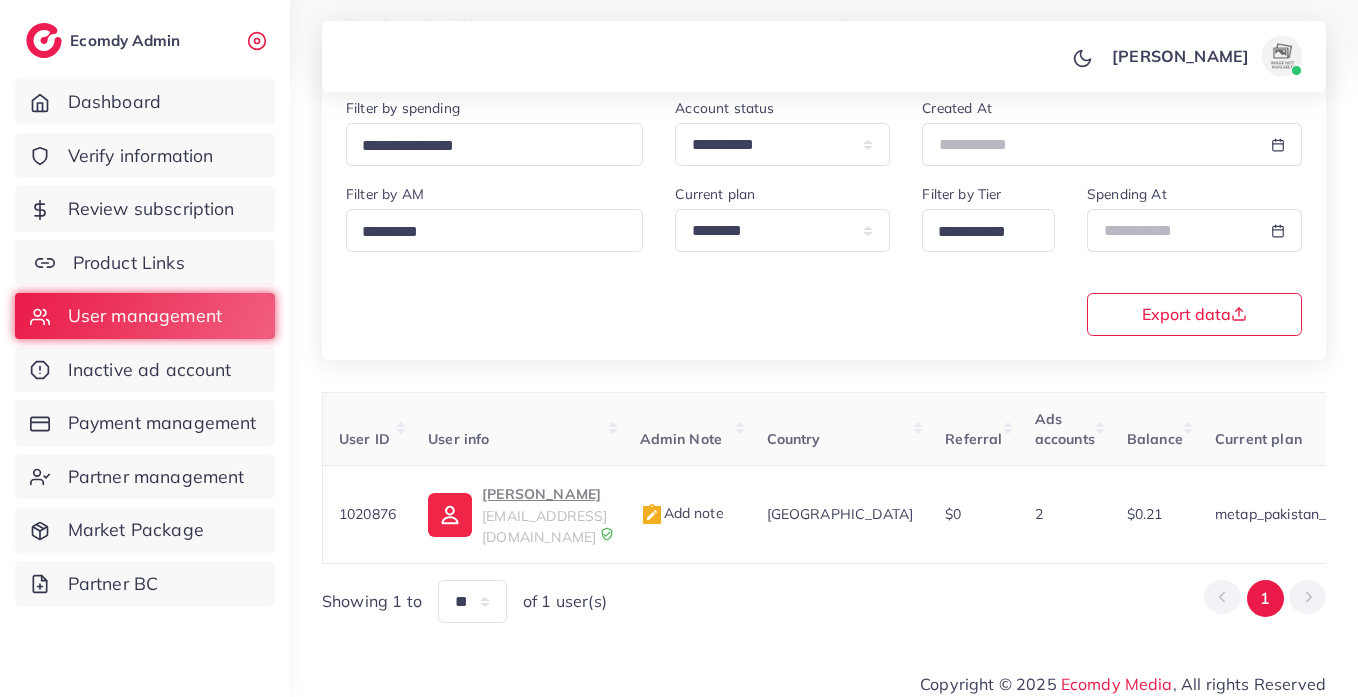 click on "Product Links" at bounding box center [145, 263] 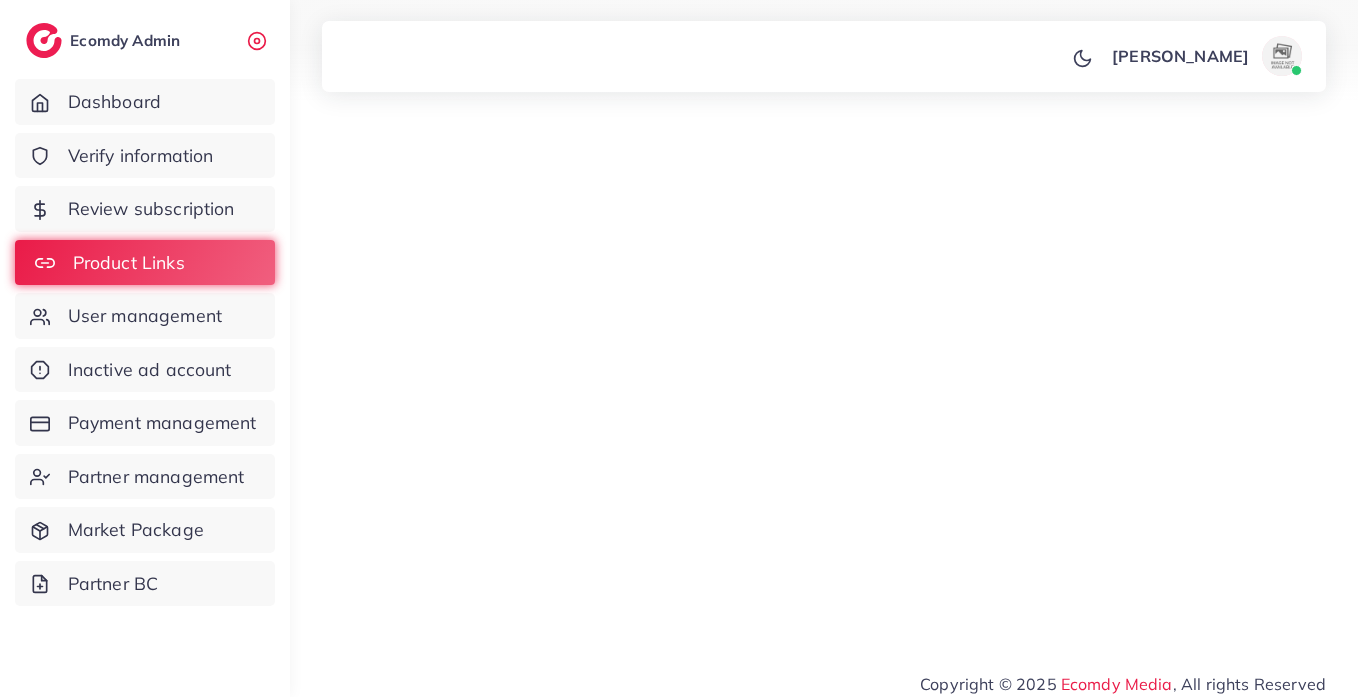scroll, scrollTop: 0, scrollLeft: 0, axis: both 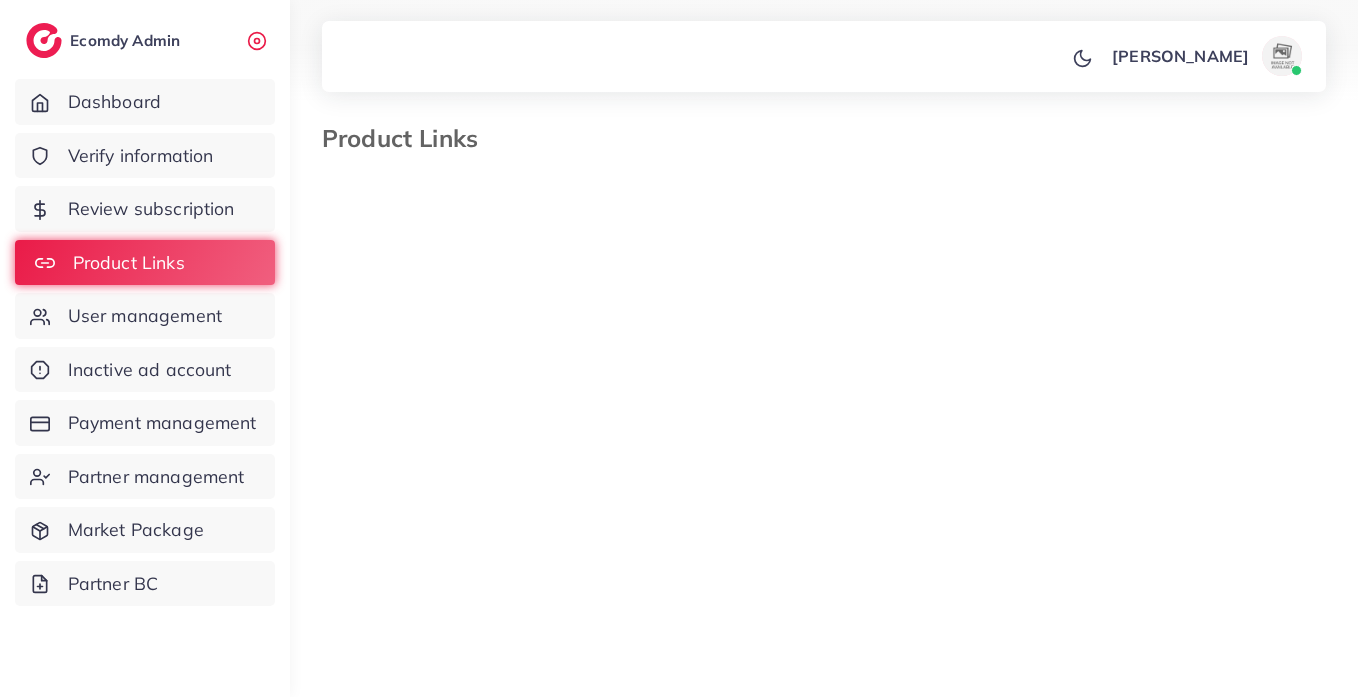 select on "*********" 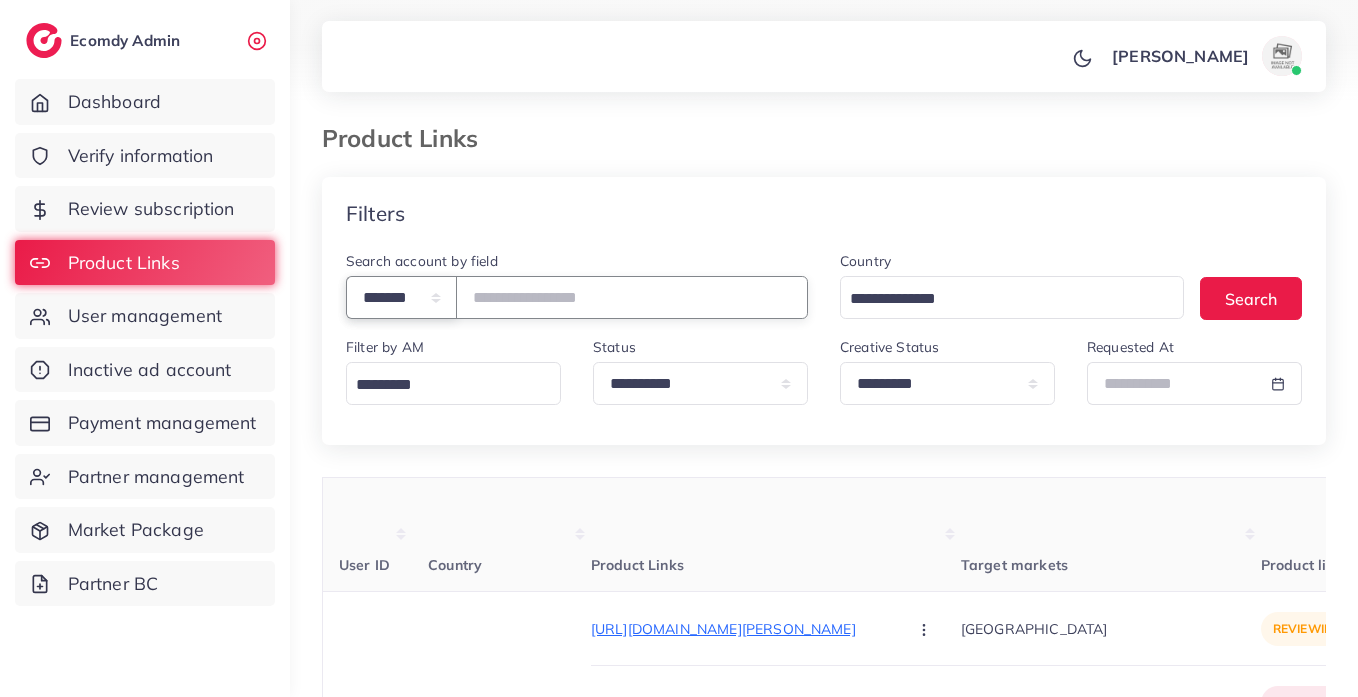 drag, startPoint x: 462, startPoint y: 302, endPoint x: 452, endPoint y: 301, distance: 10.049875 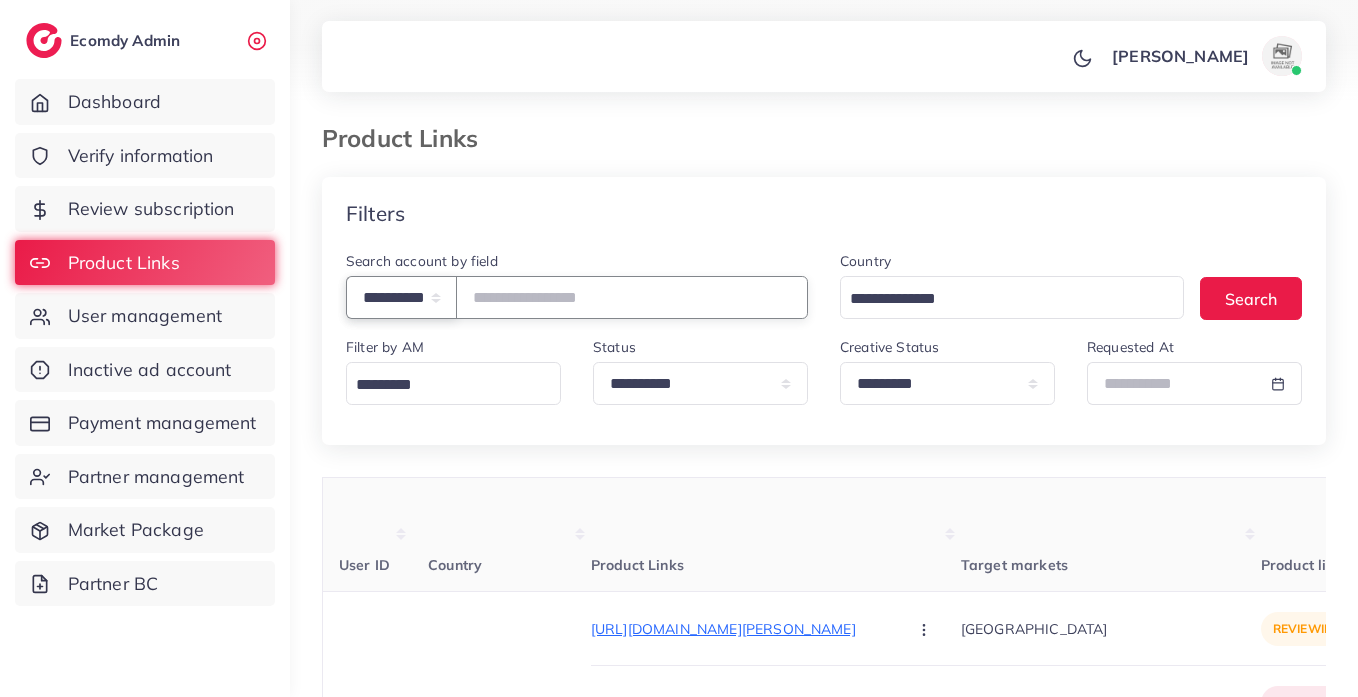 click on "**********" at bounding box center [401, 297] 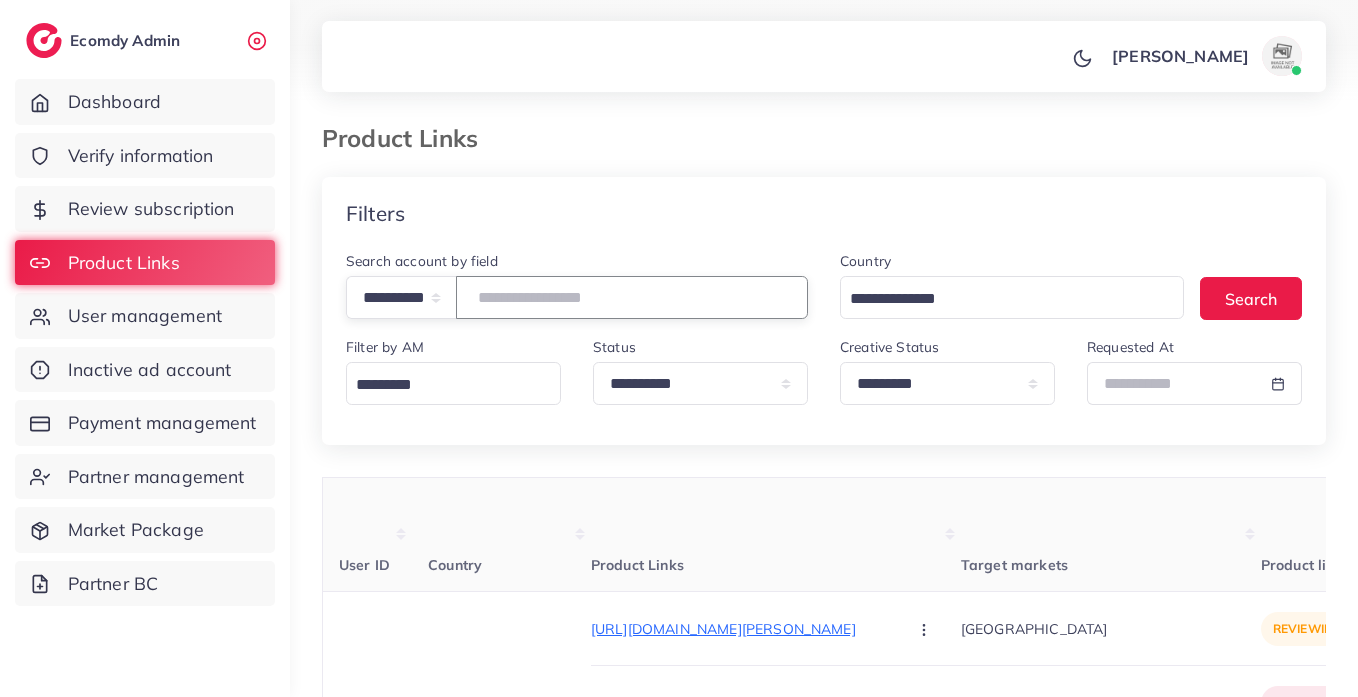 click at bounding box center (632, 297) 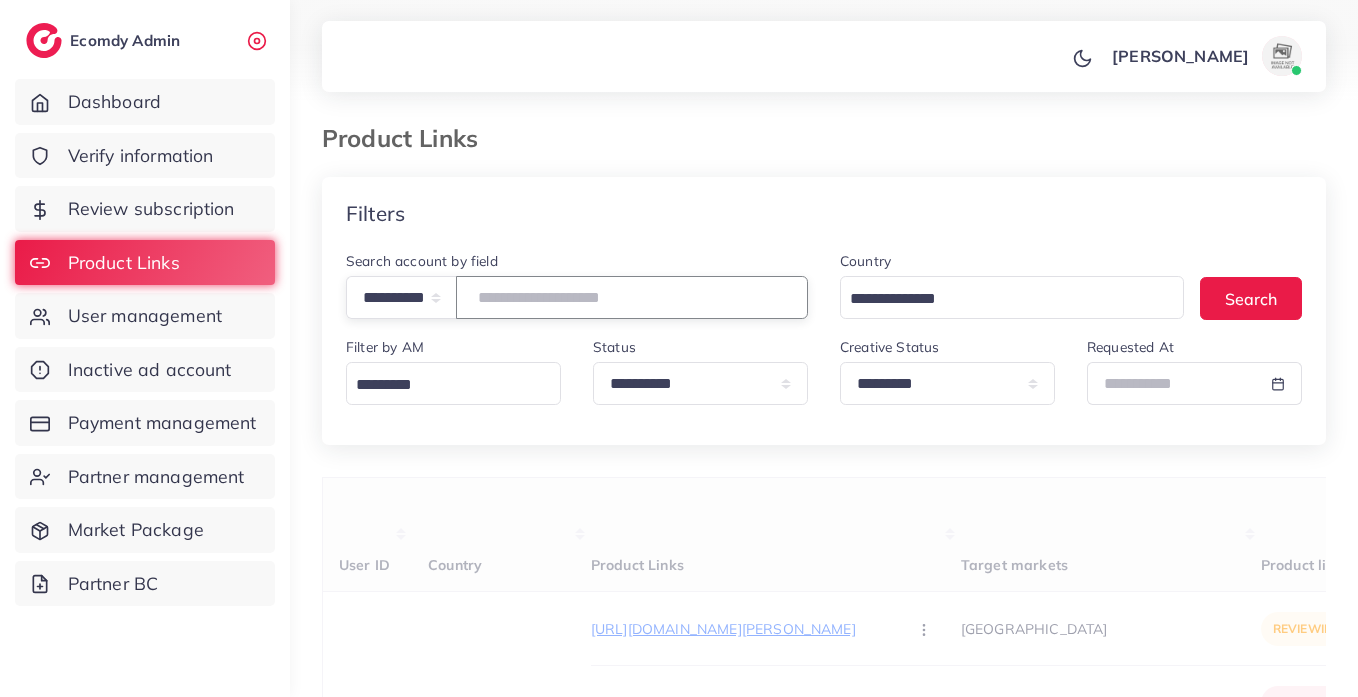 click at bounding box center (632, 297) 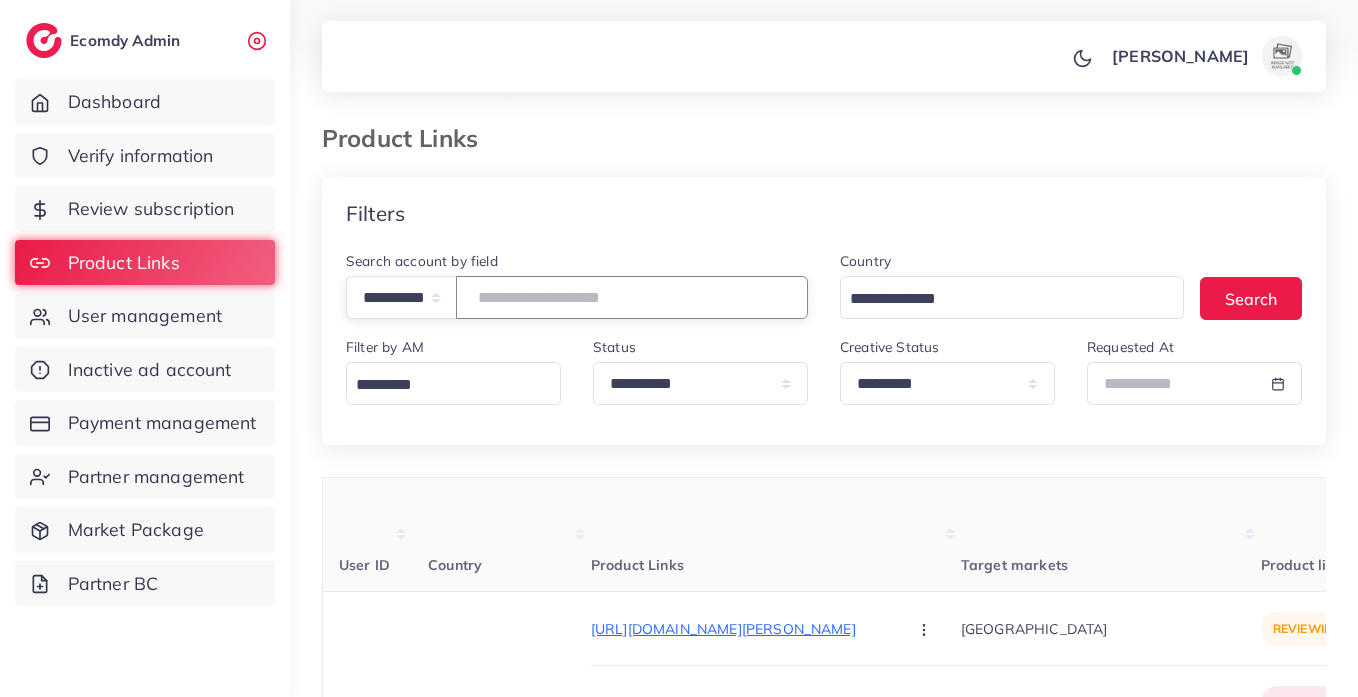 click at bounding box center (632, 297) 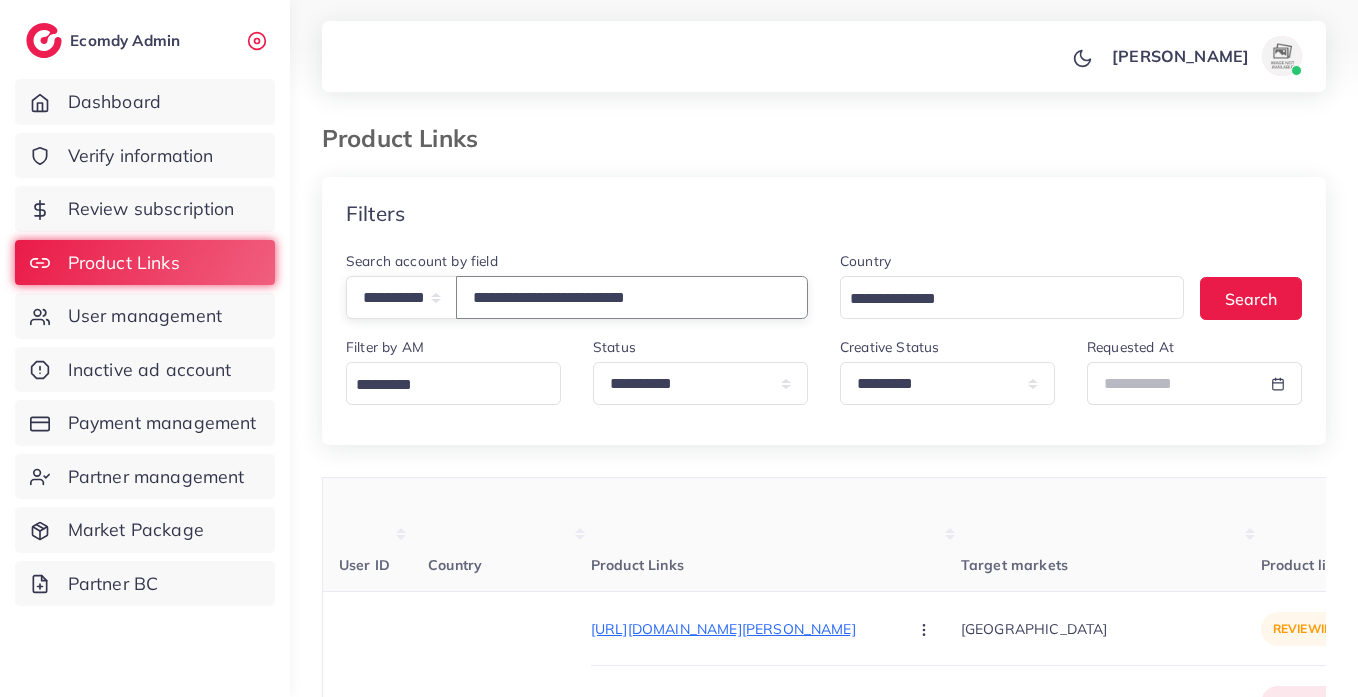 type on "**********" 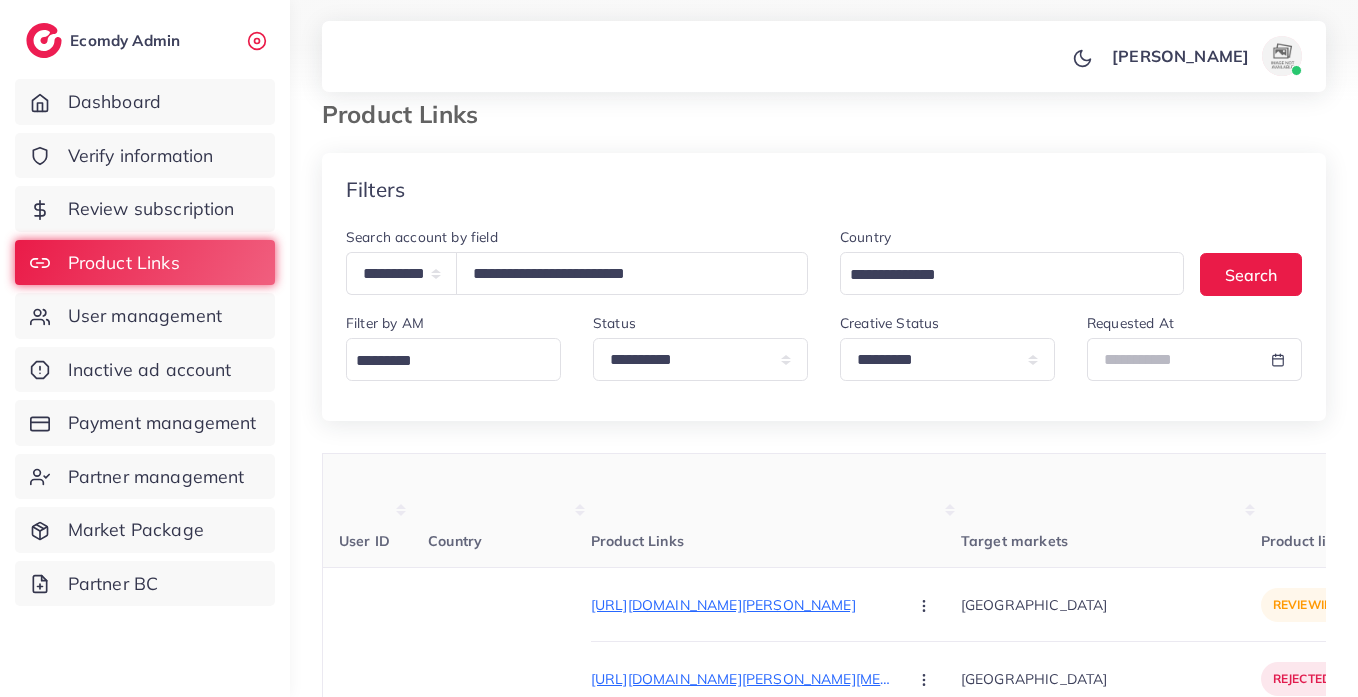 scroll, scrollTop: 72, scrollLeft: 0, axis: vertical 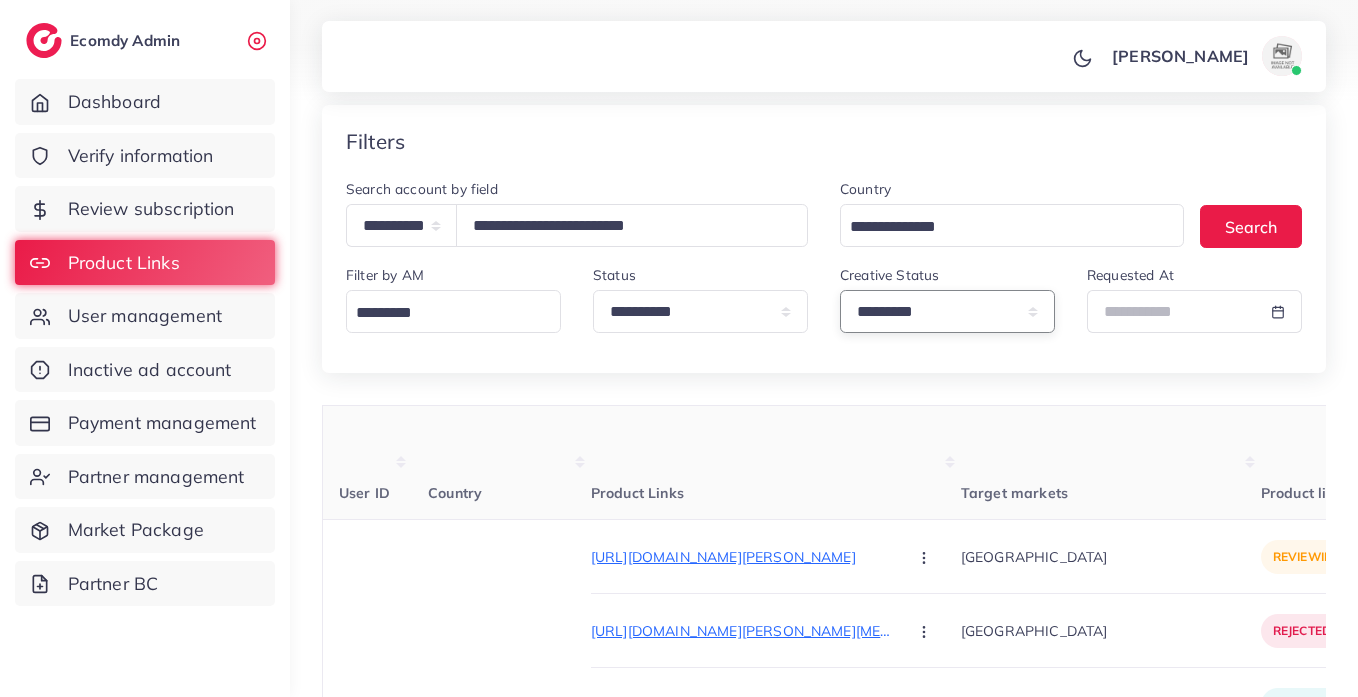 click on "**********" at bounding box center [947, 311] 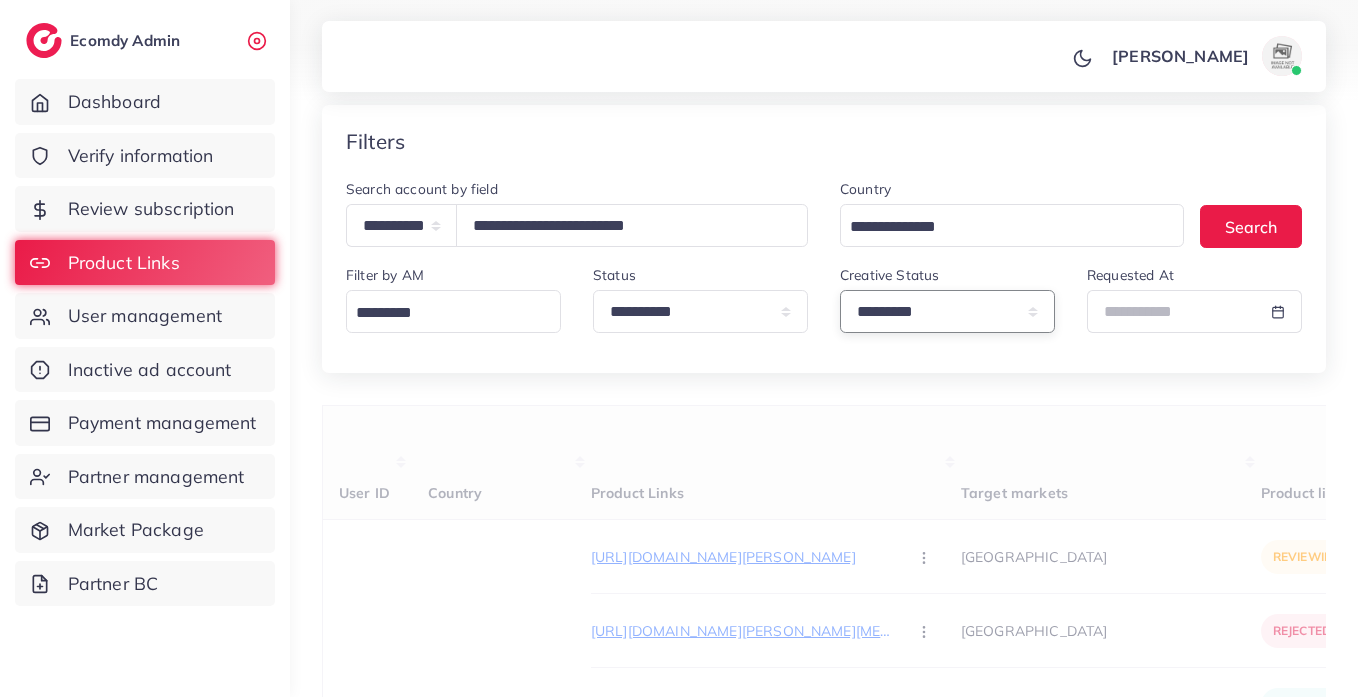 scroll, scrollTop: 112, scrollLeft: 0, axis: vertical 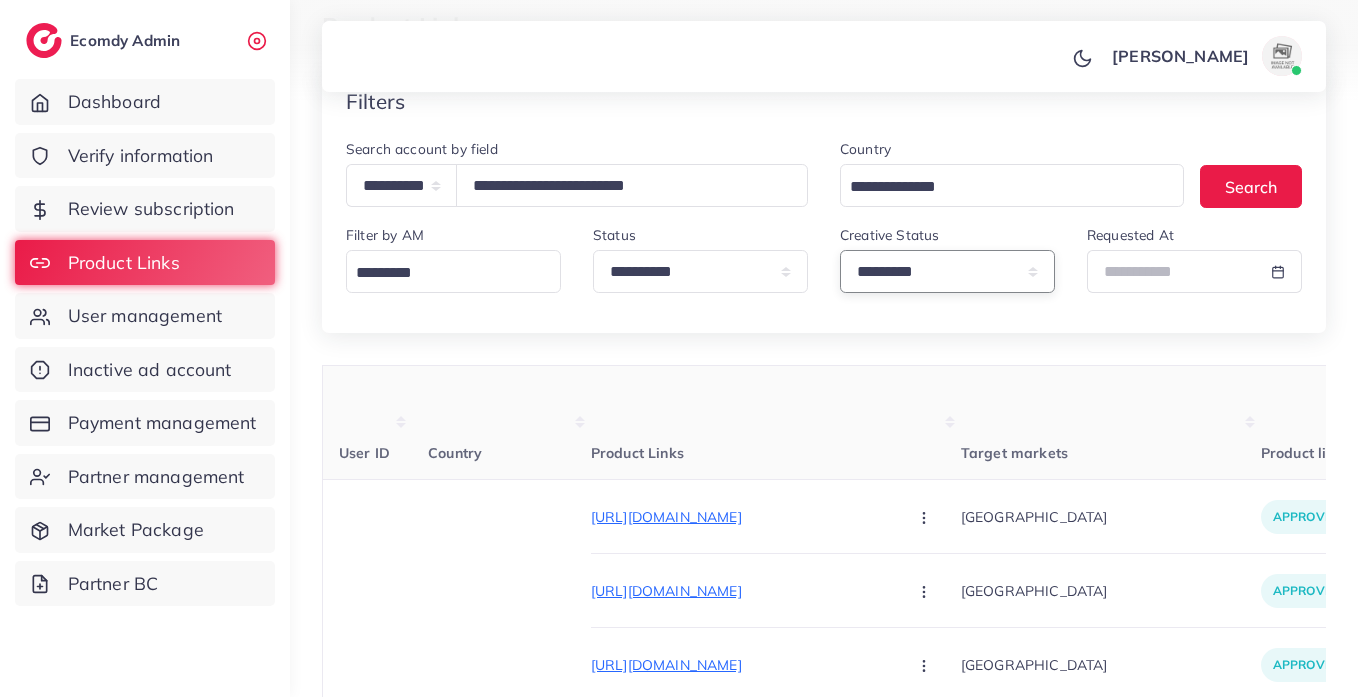 select 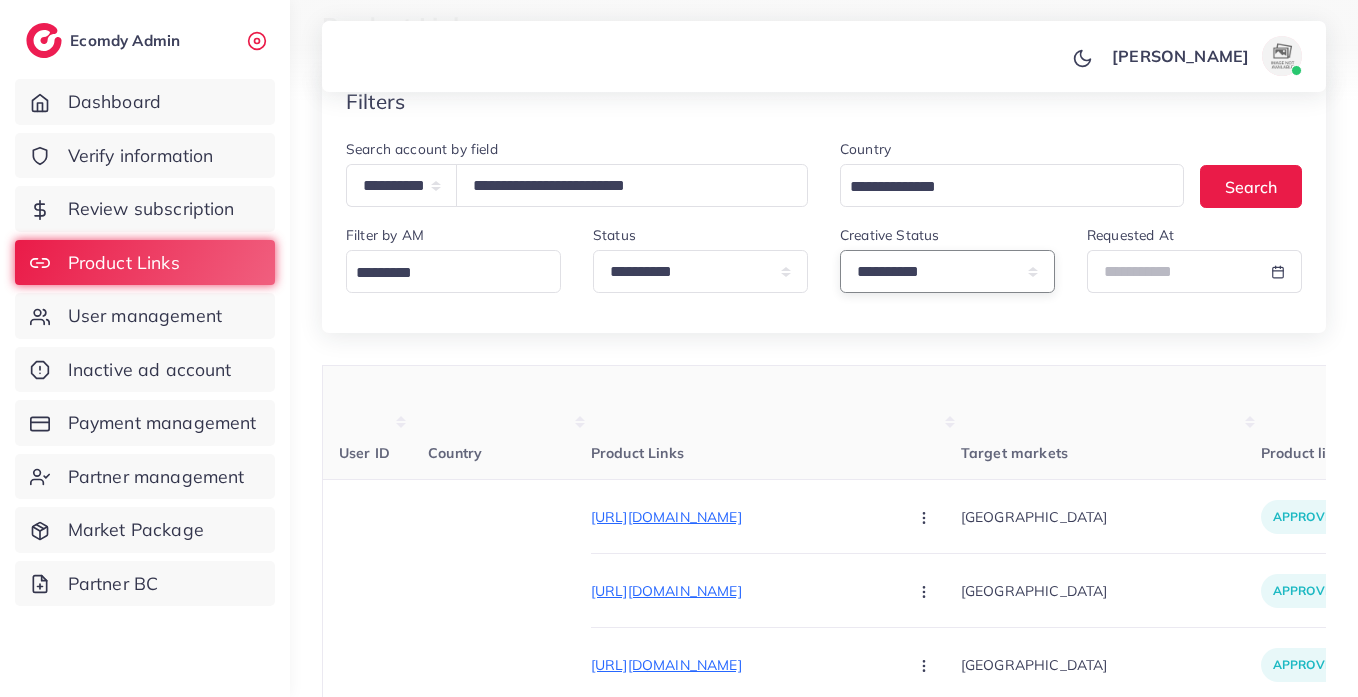 click on "**********" at bounding box center (947, 271) 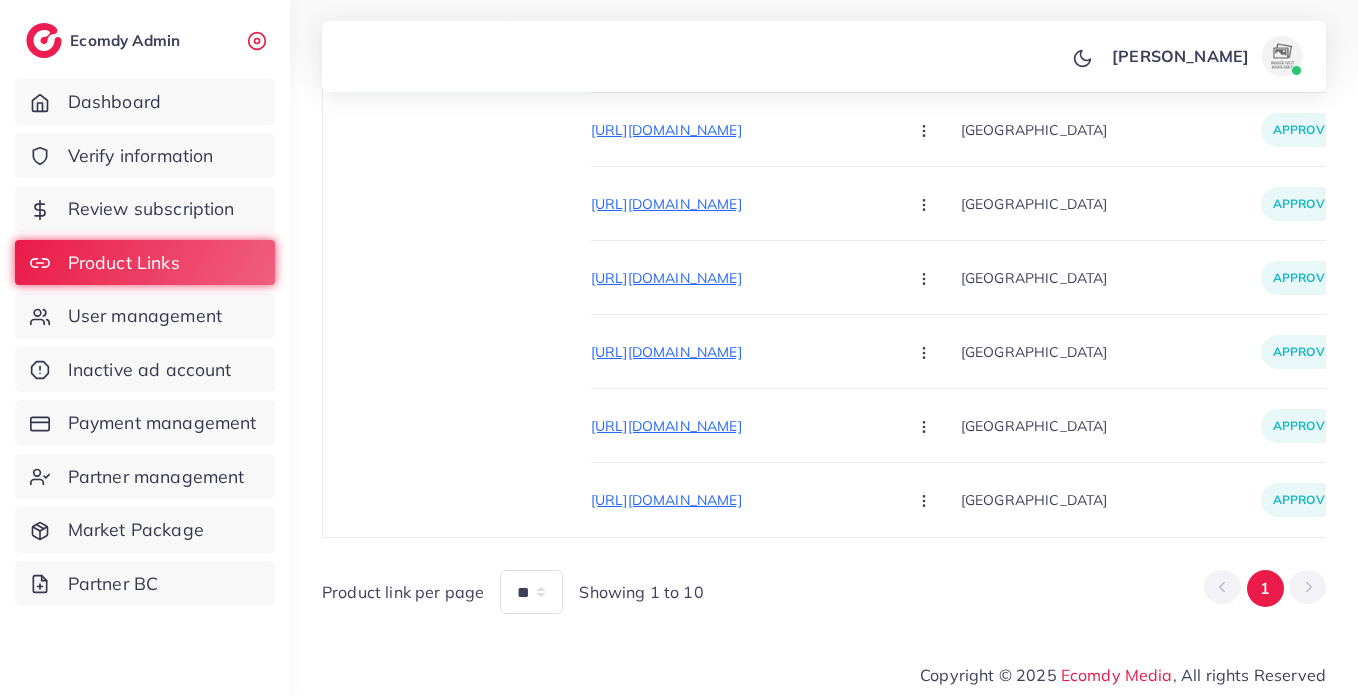 scroll, scrollTop: 3099, scrollLeft: 0, axis: vertical 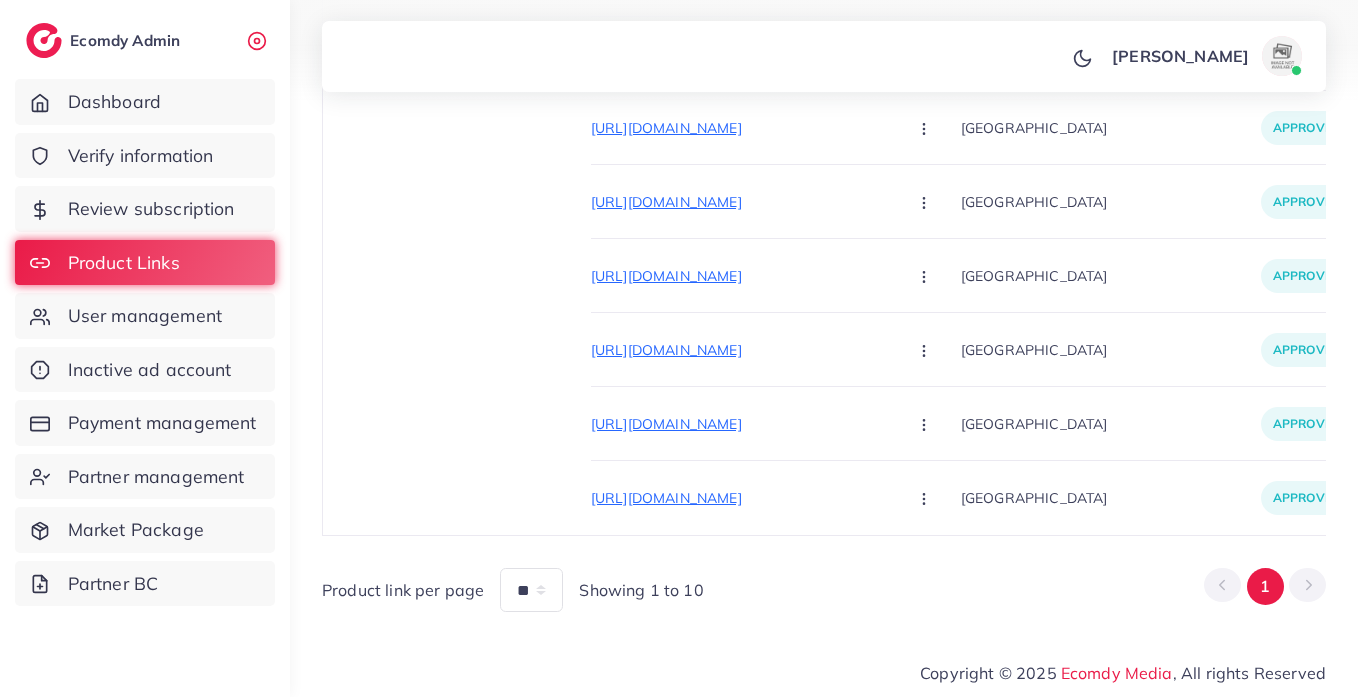 drag, startPoint x: 704, startPoint y: 528, endPoint x: 802, endPoint y: 539, distance: 98.61542 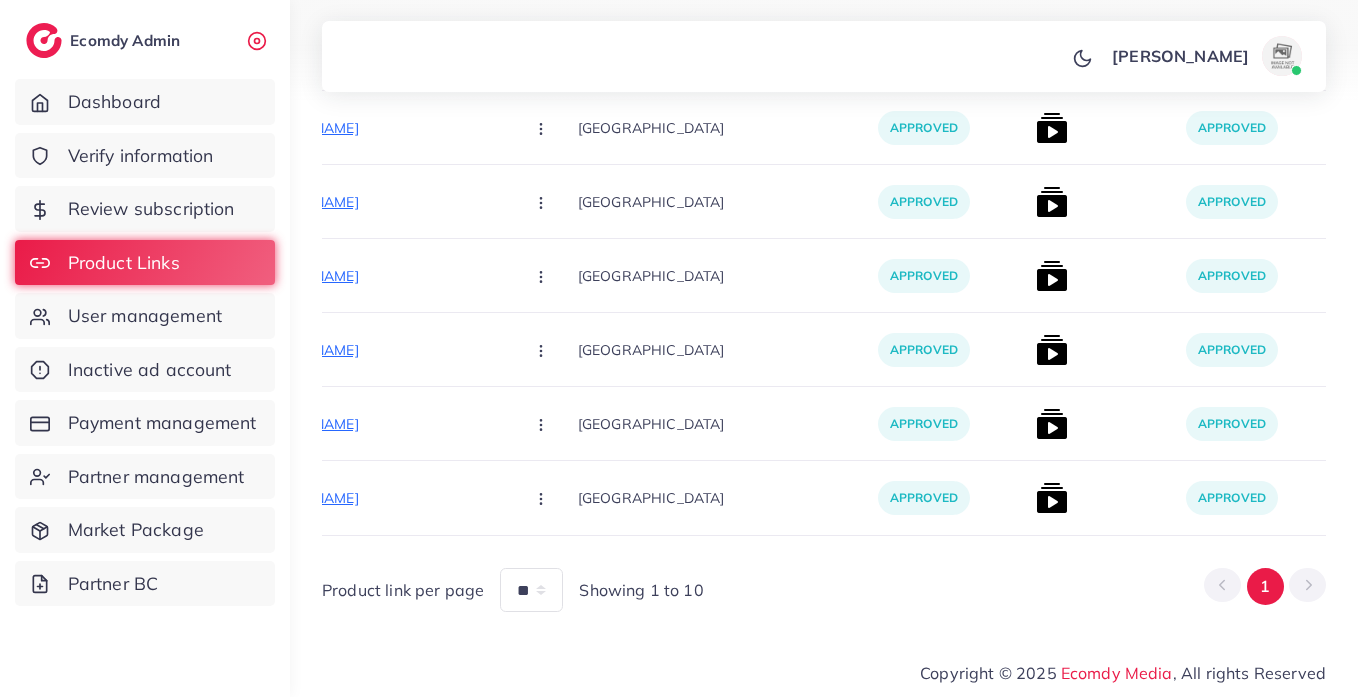 scroll, scrollTop: 0, scrollLeft: 483, axis: horizontal 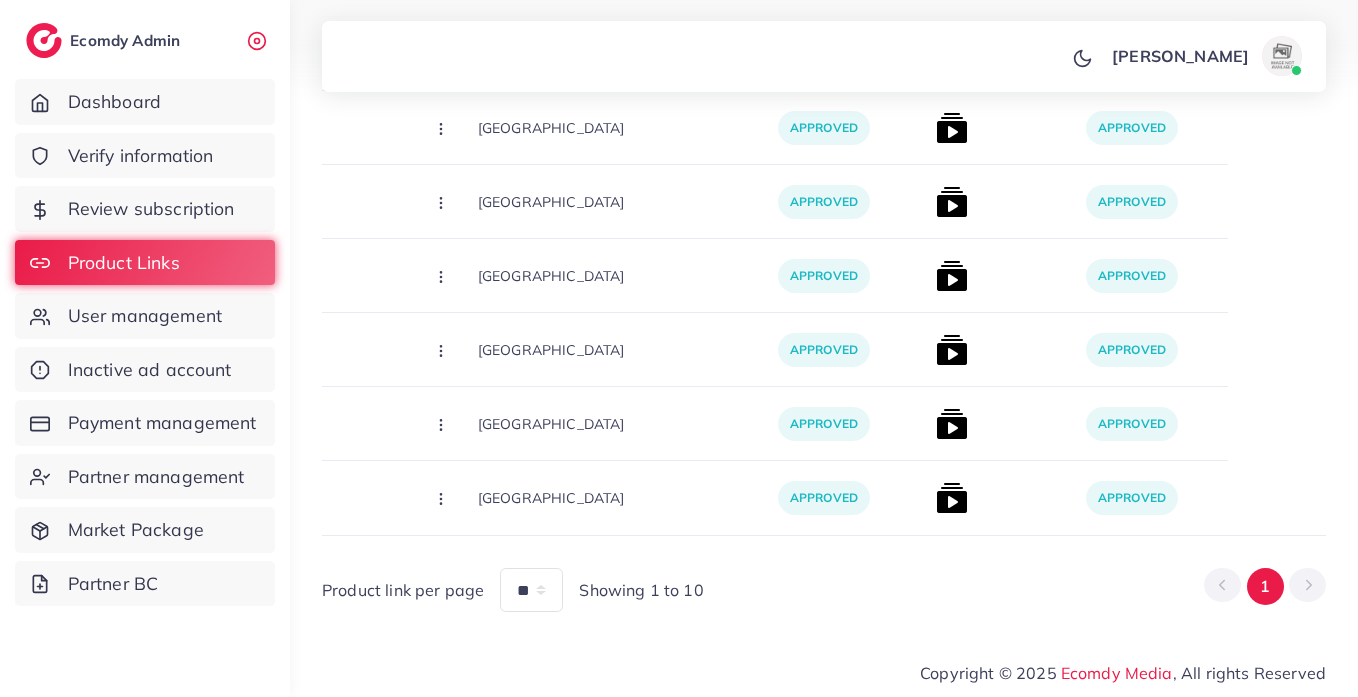 click on "Product link per page  ** ** **  Showing 1 to 10  1" at bounding box center (824, 581) 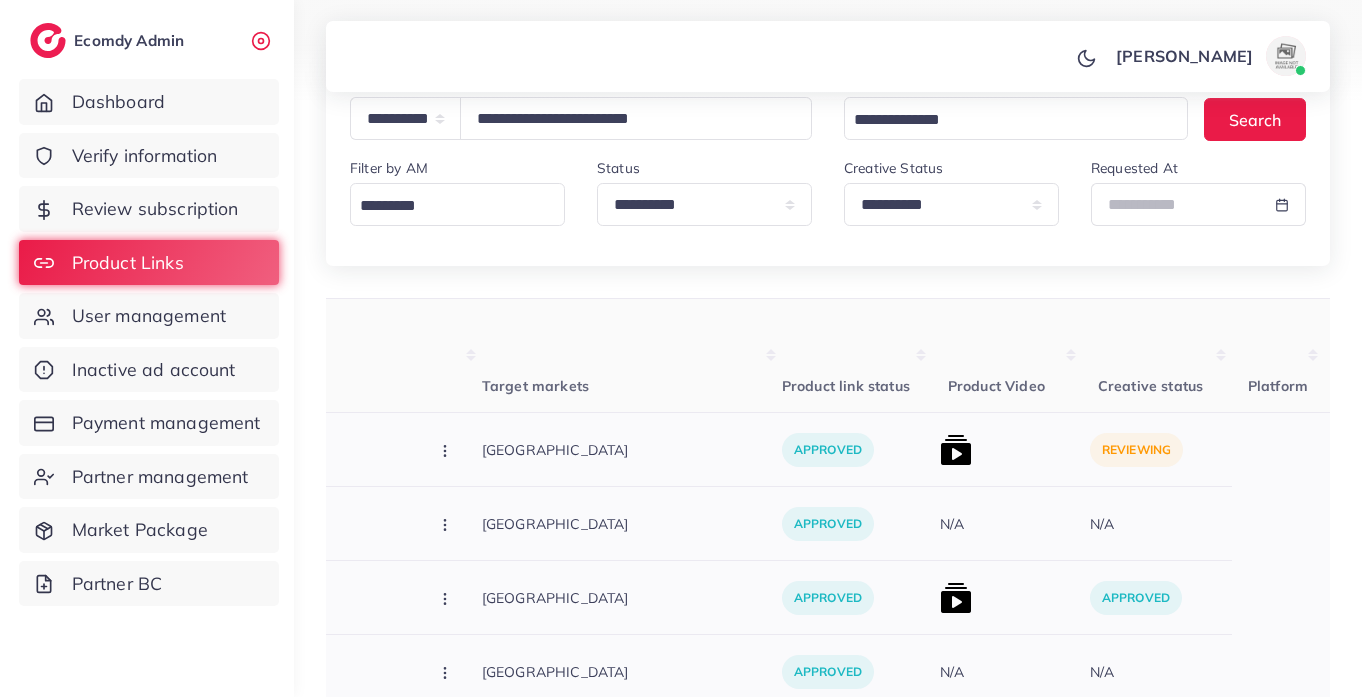 scroll, scrollTop: 163, scrollLeft: 0, axis: vertical 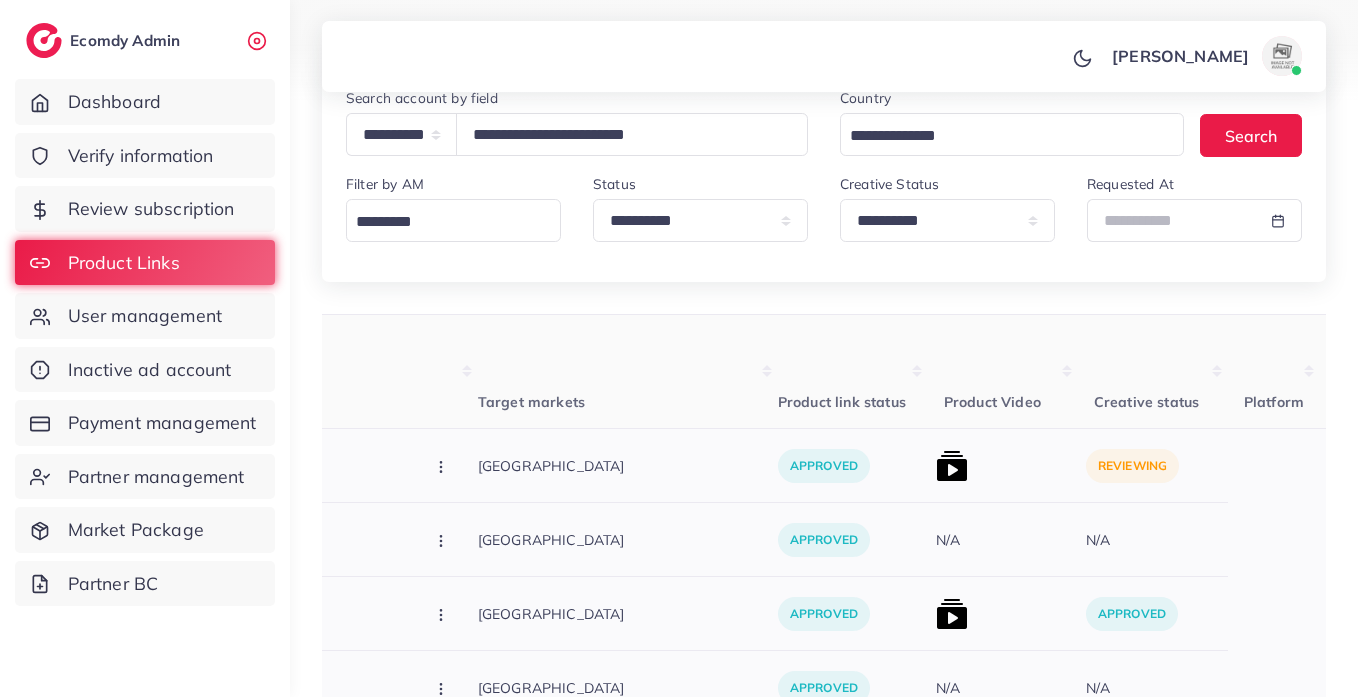 click at bounding box center (952, 466) 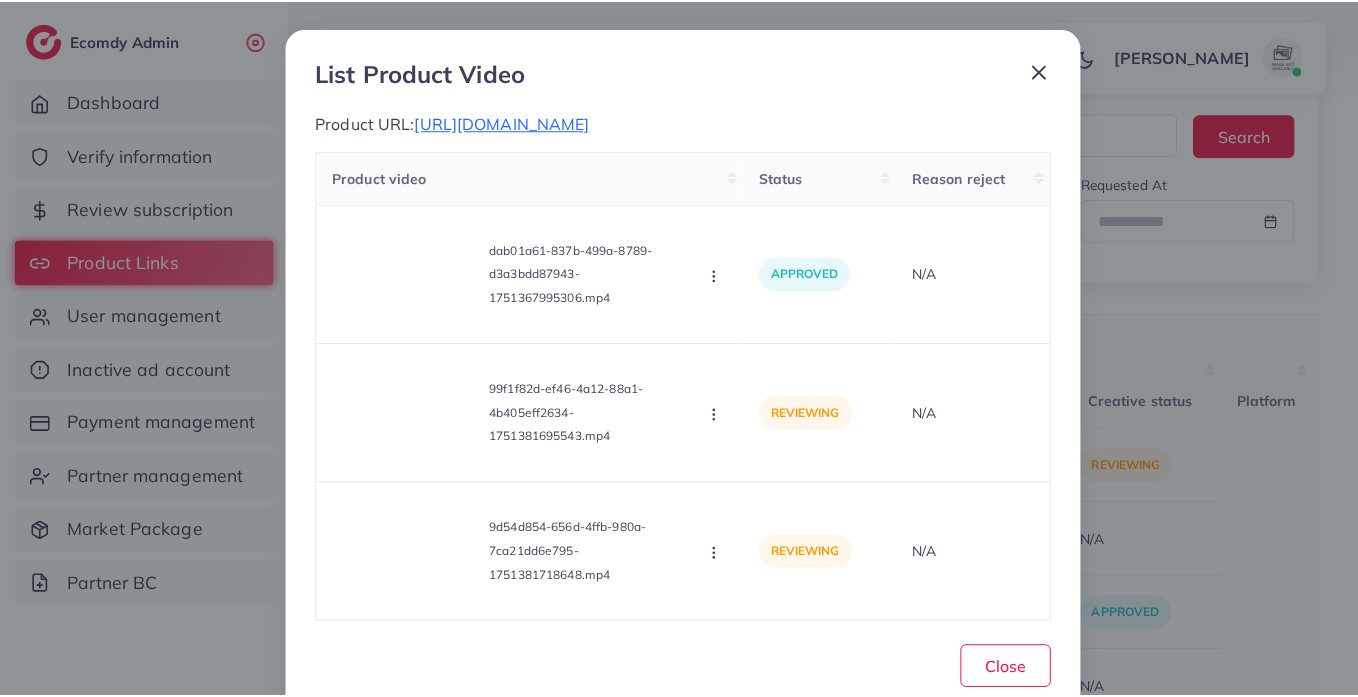 scroll, scrollTop: 0, scrollLeft: 0, axis: both 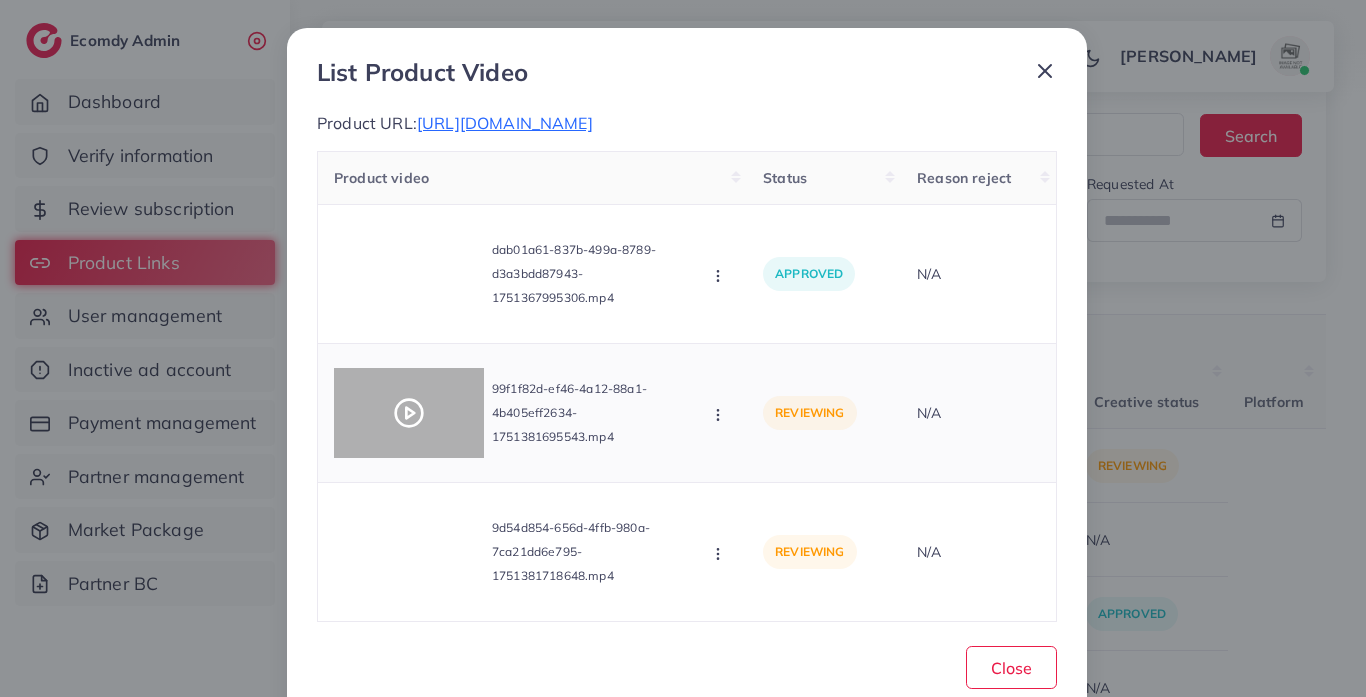 click at bounding box center (409, 413) 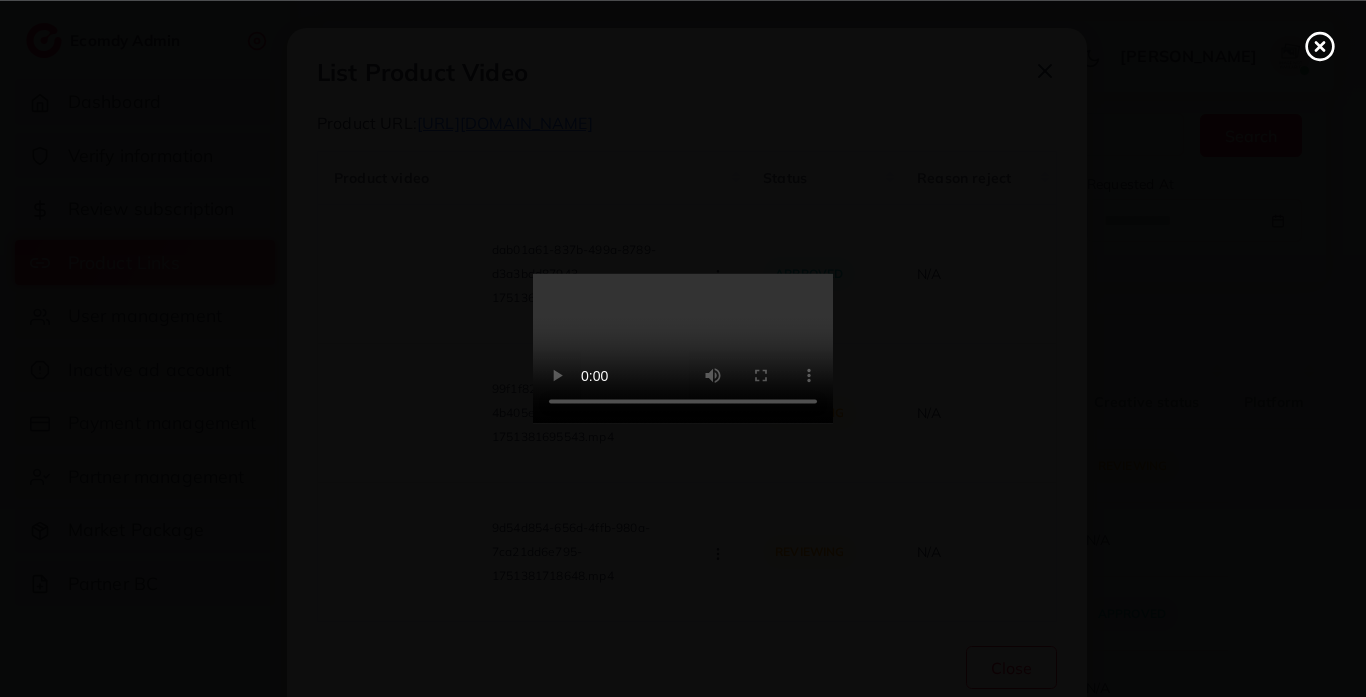 click 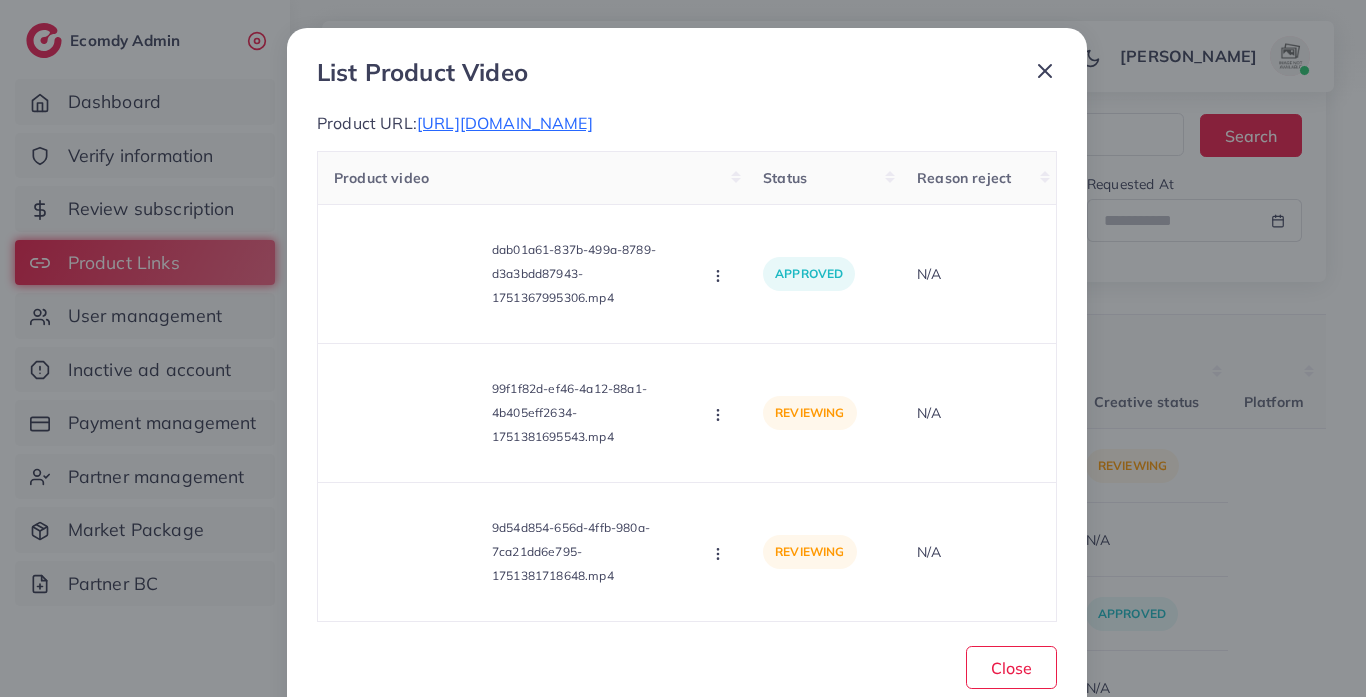 click 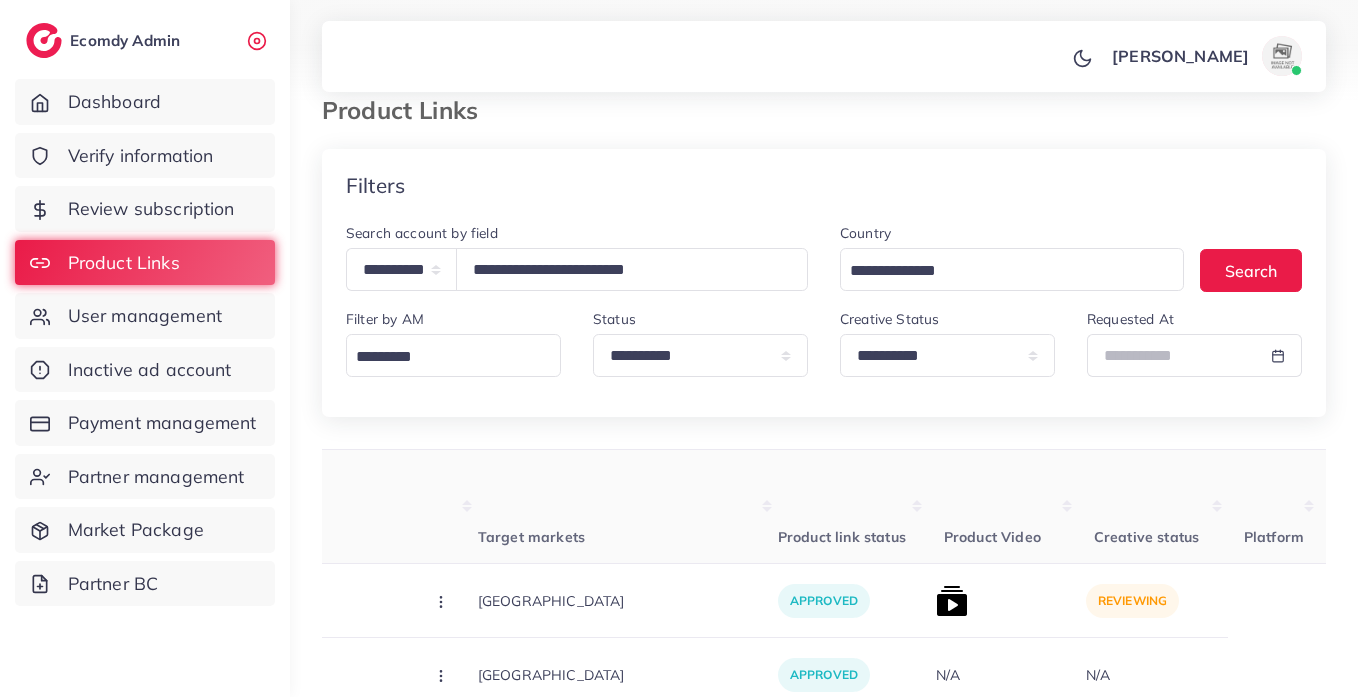 scroll, scrollTop: 0, scrollLeft: 0, axis: both 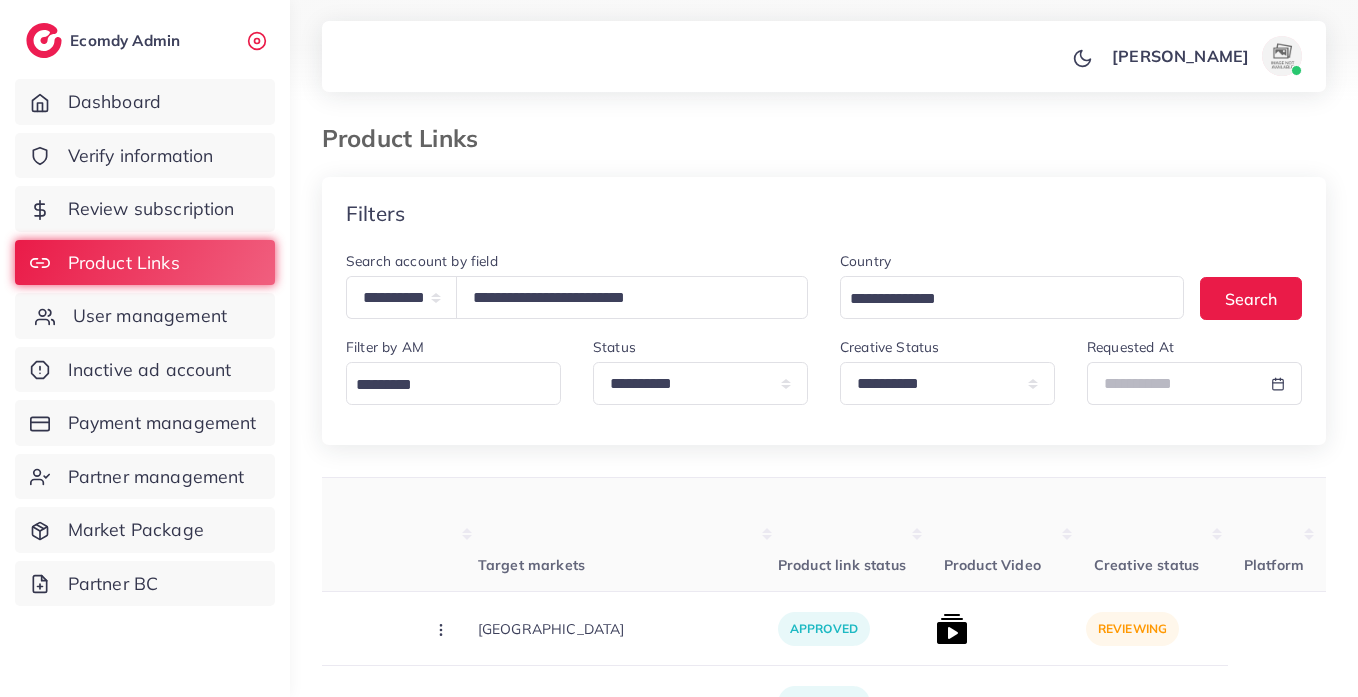 click on "User management" at bounding box center (150, 316) 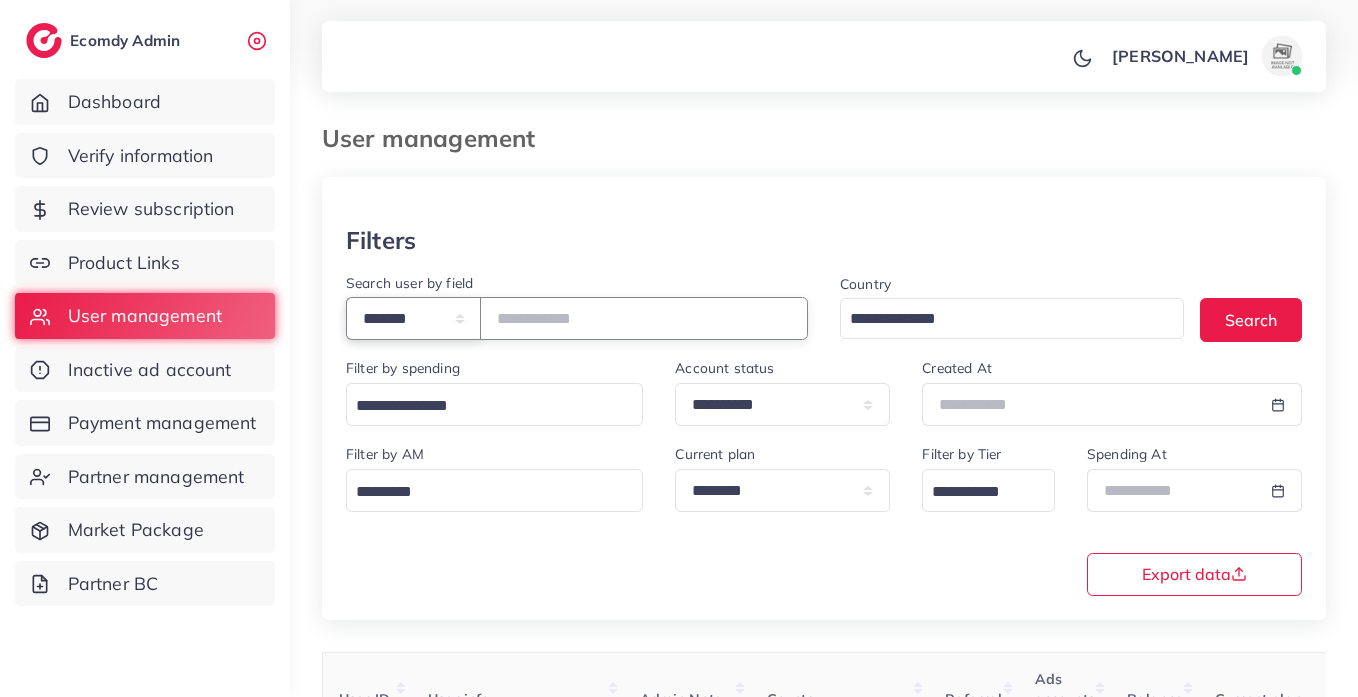 click on "**********" at bounding box center (413, 318) 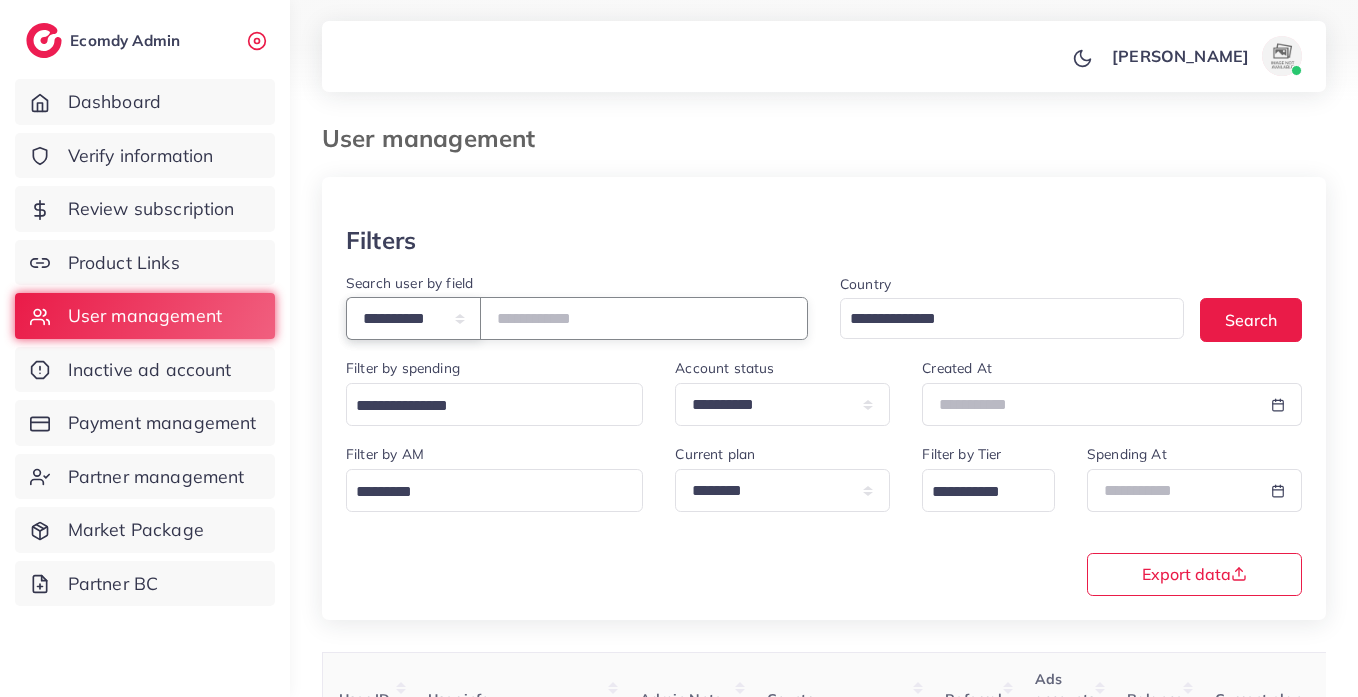 click on "**********" at bounding box center [413, 318] 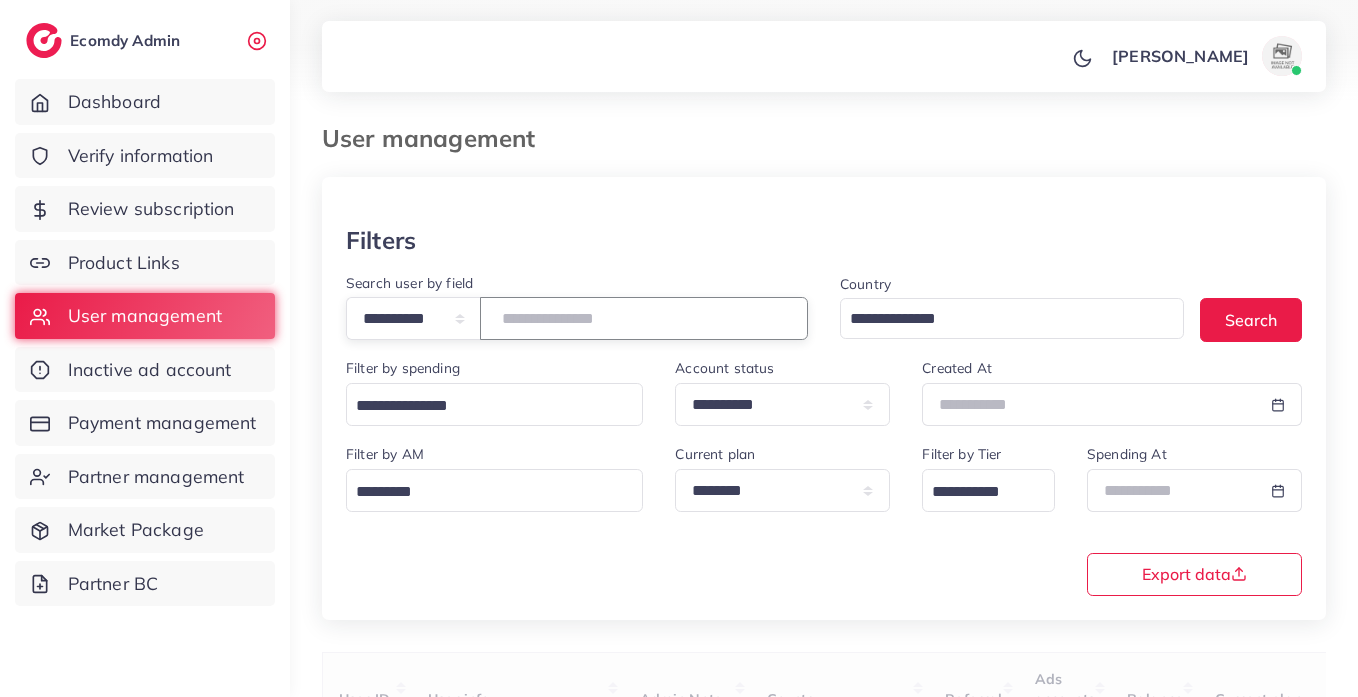 click at bounding box center [644, 318] 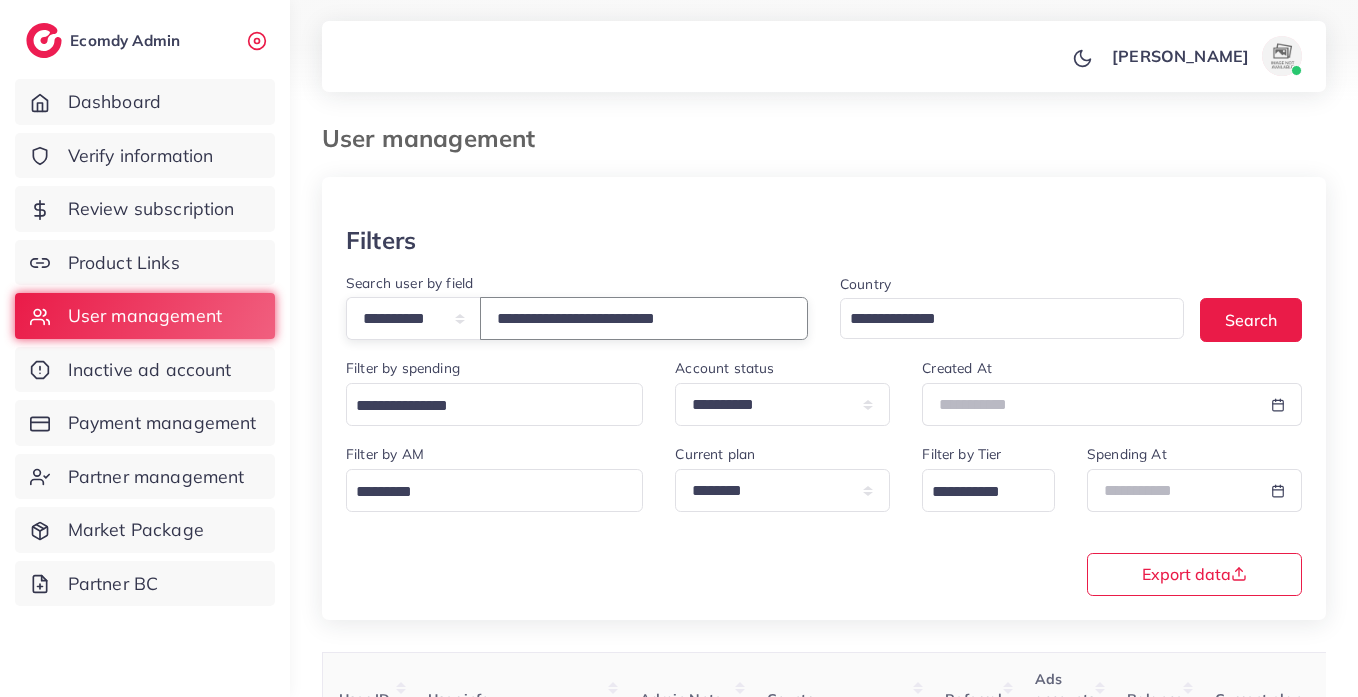 type on "**********" 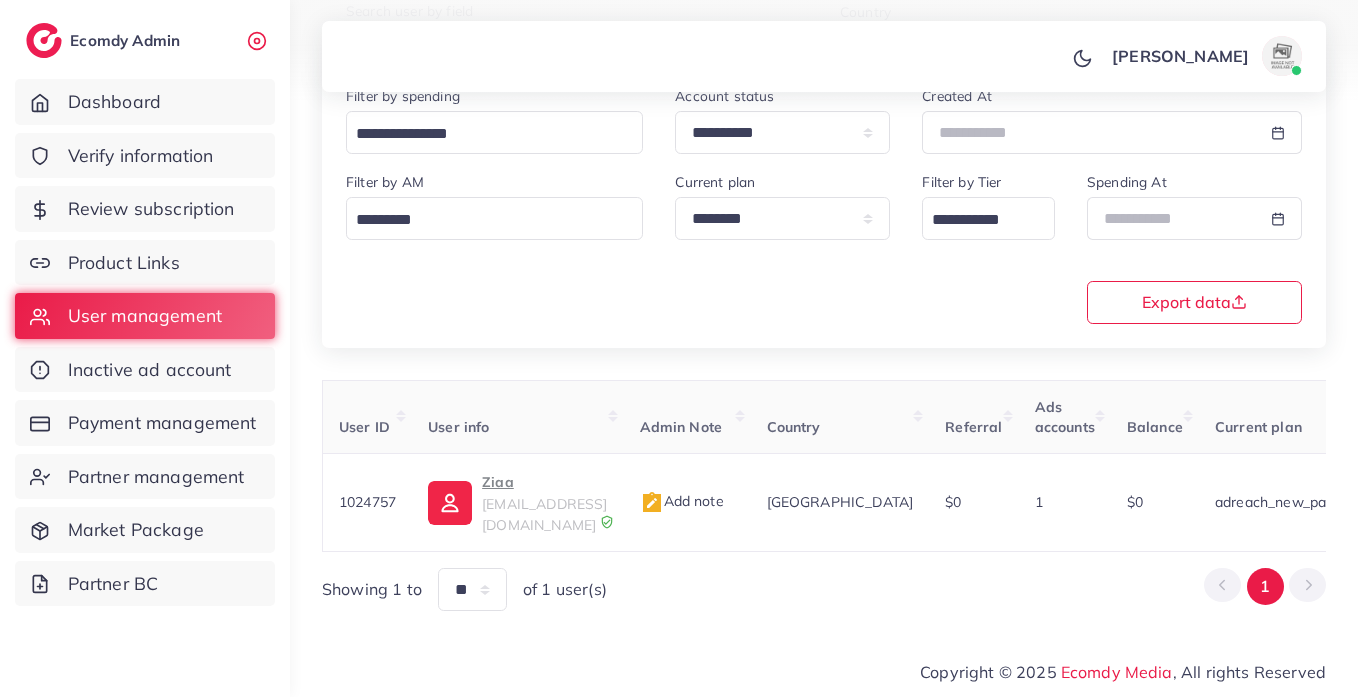 scroll, scrollTop: 260, scrollLeft: 0, axis: vertical 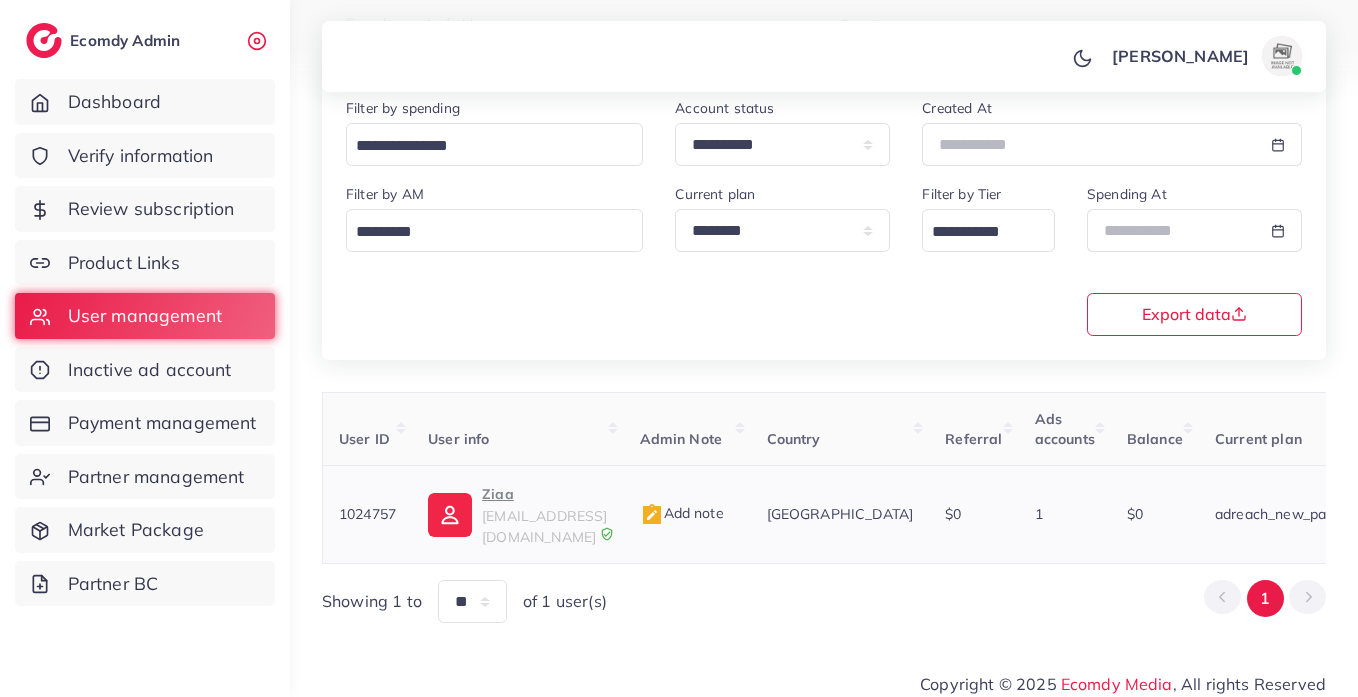 click on "Ziaa" at bounding box center (544, 494) 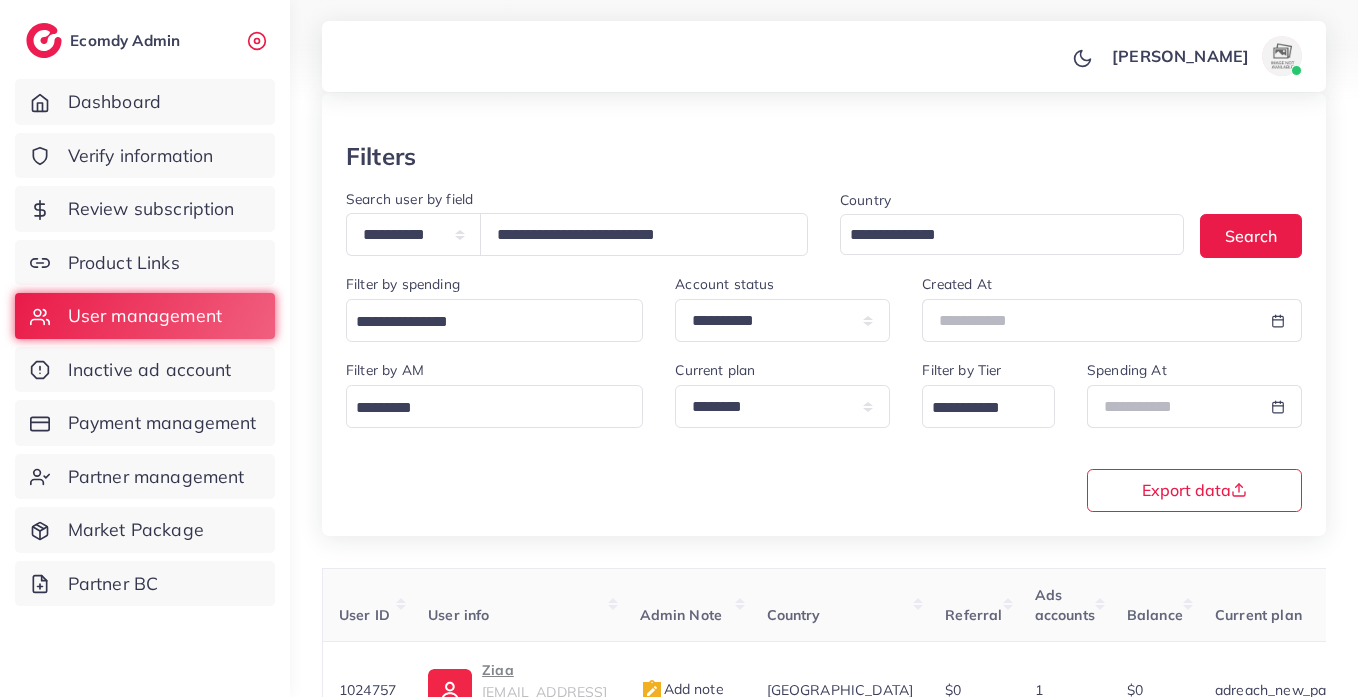 scroll, scrollTop: 0, scrollLeft: 0, axis: both 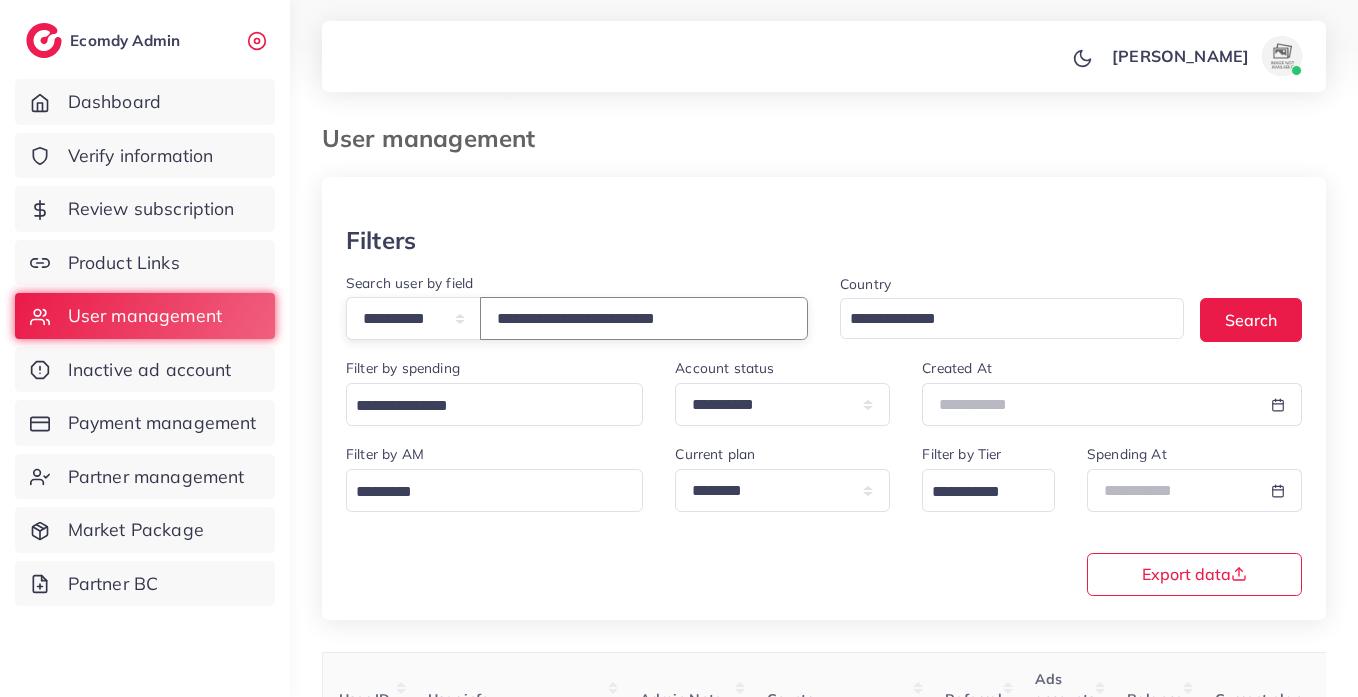 click on "**********" at bounding box center [644, 318] 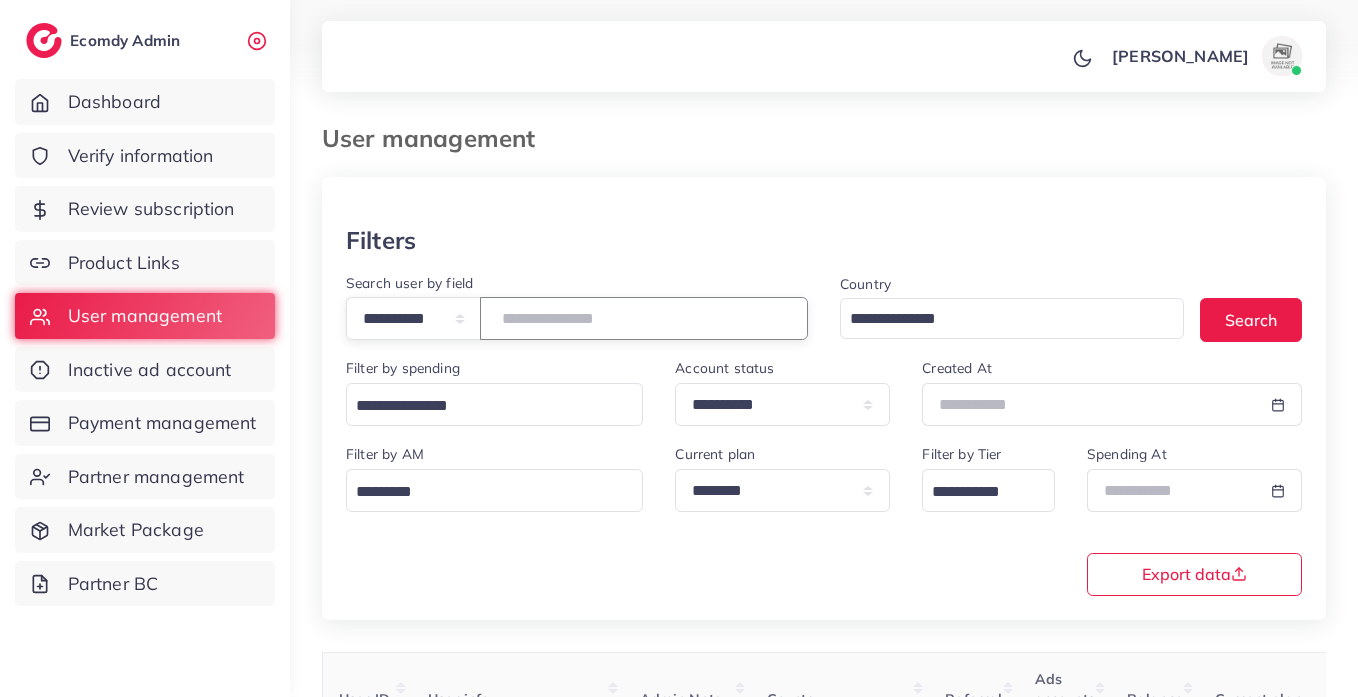 paste on "**********" 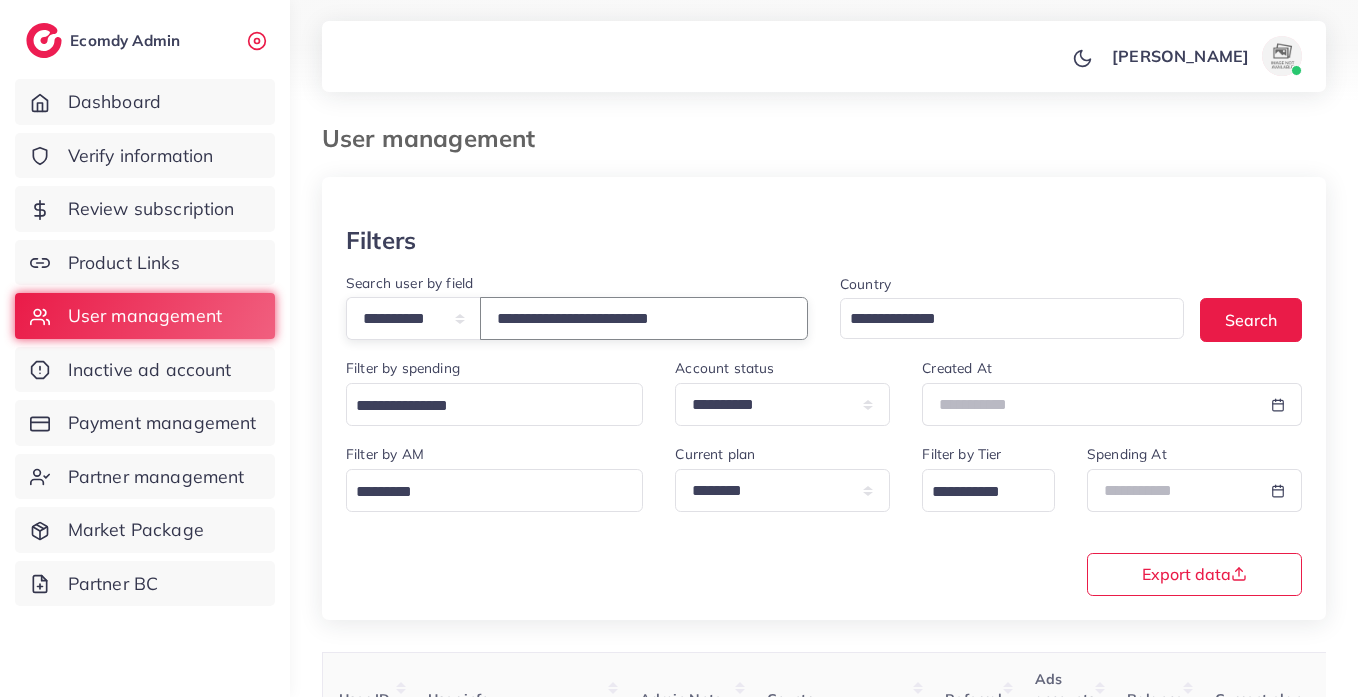 type on "**********" 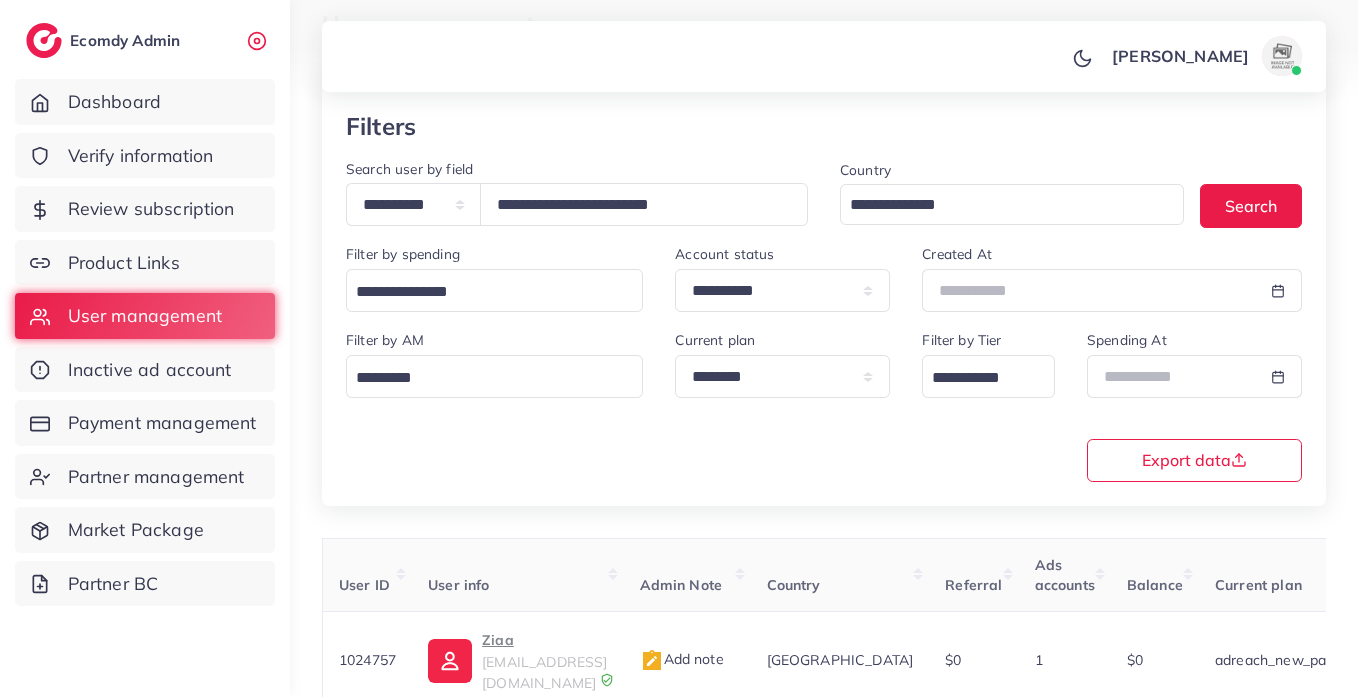 scroll, scrollTop: 260, scrollLeft: 0, axis: vertical 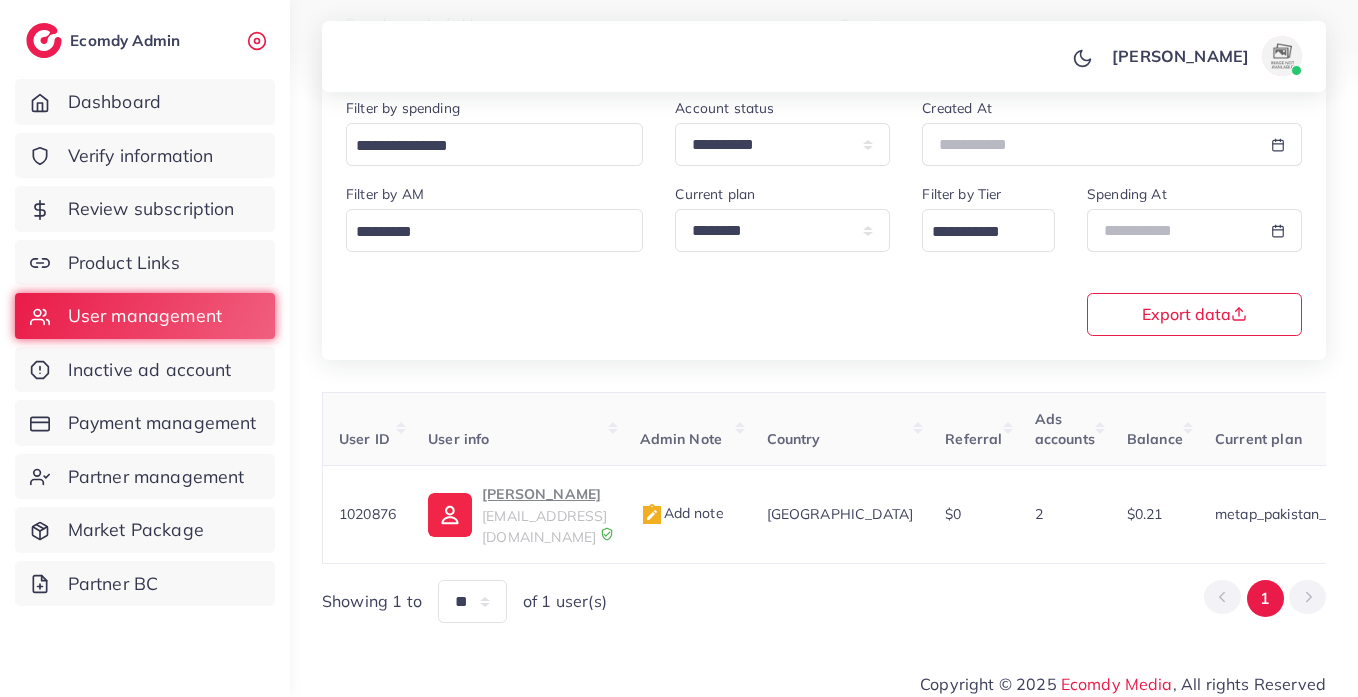 drag, startPoint x: 726, startPoint y: 552, endPoint x: 1118, endPoint y: 547, distance: 392.0319 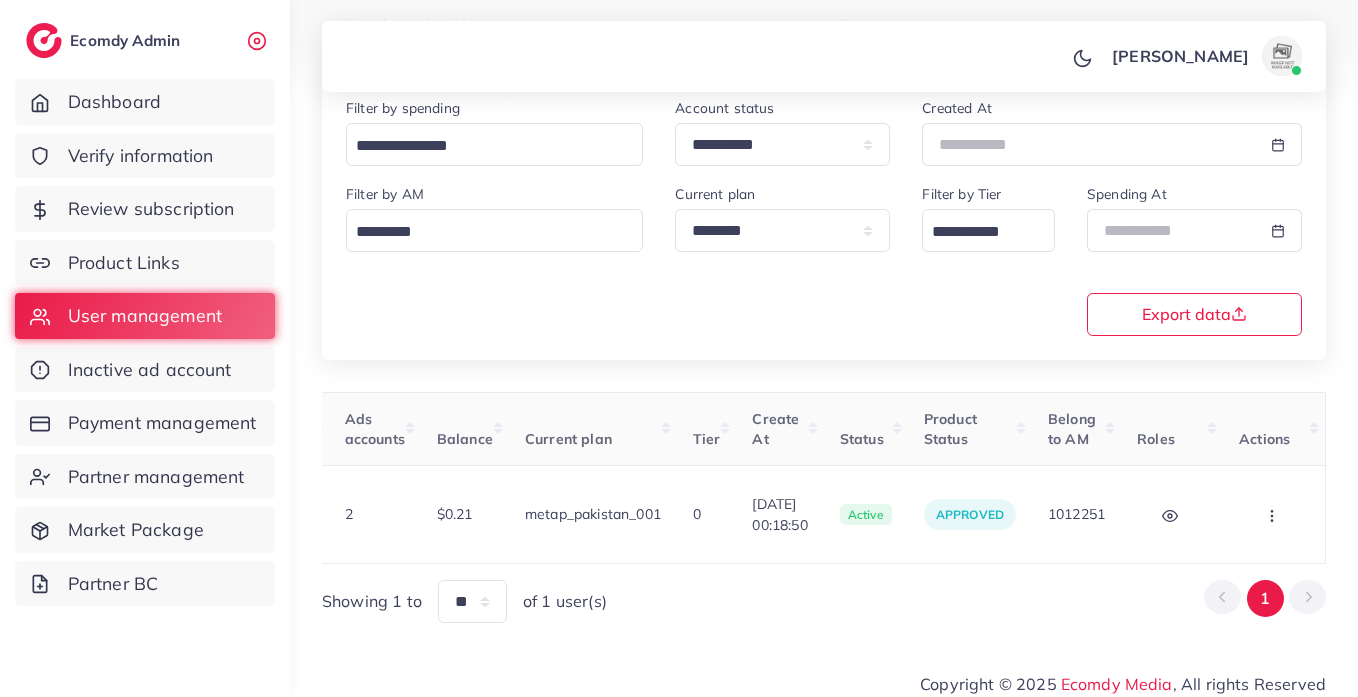 scroll, scrollTop: 0, scrollLeft: 0, axis: both 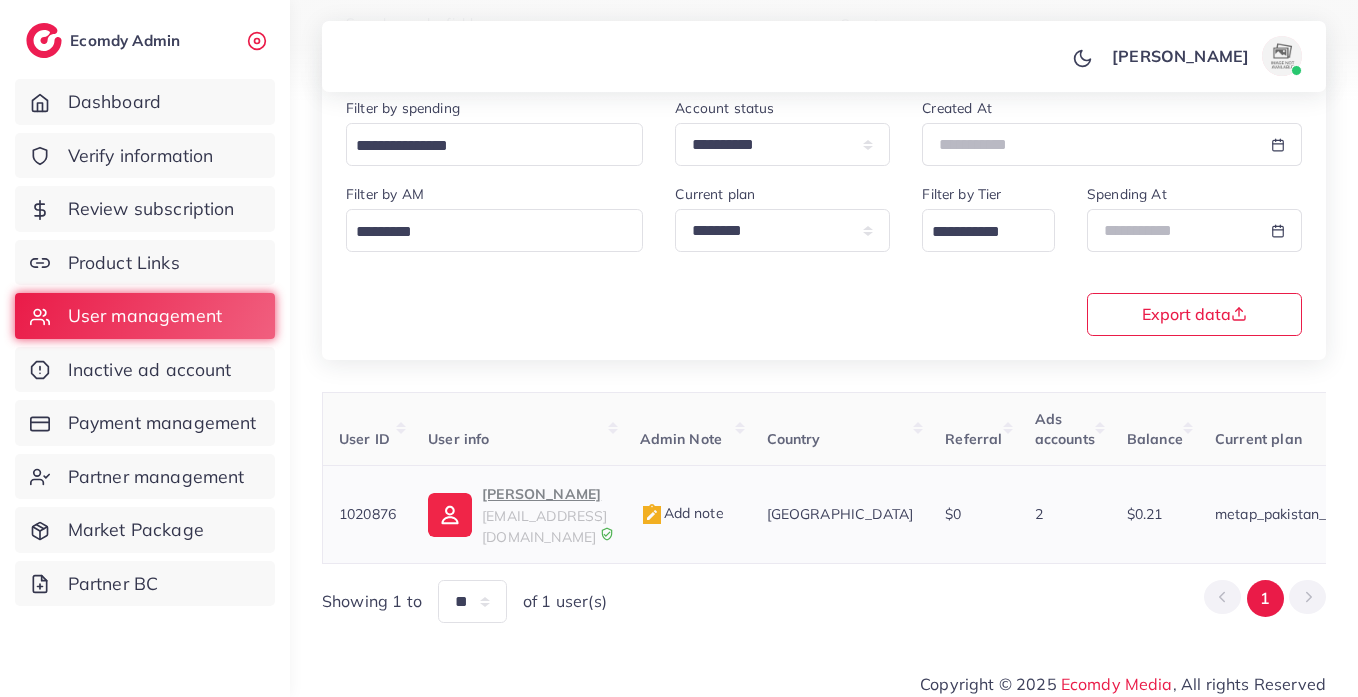 click at bounding box center (450, 515) 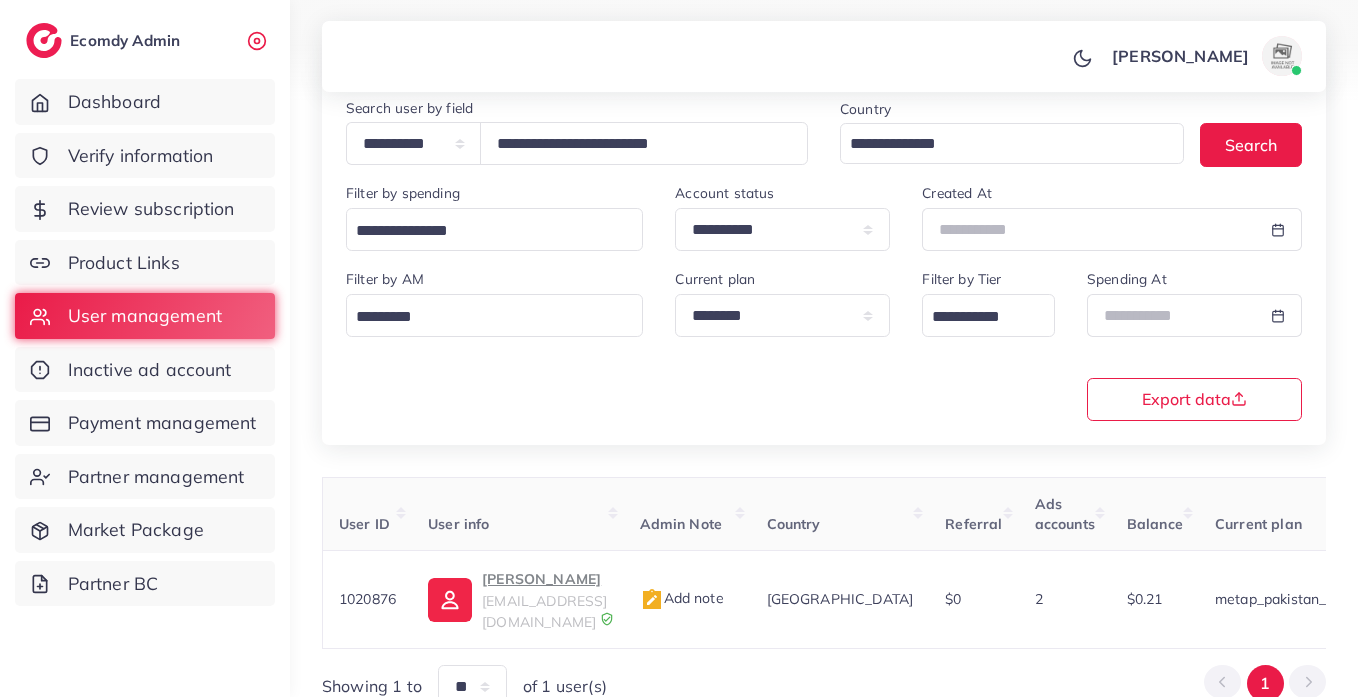 scroll, scrollTop: 0, scrollLeft: 0, axis: both 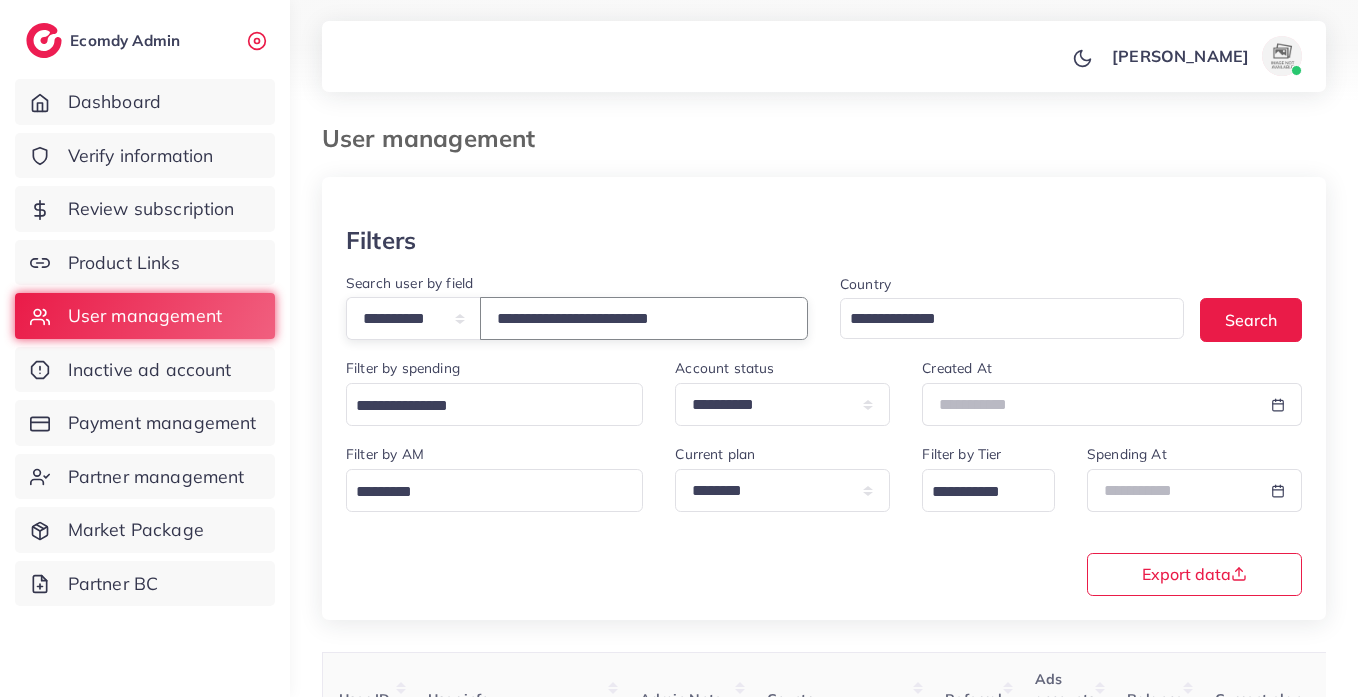 click on "**********" at bounding box center [644, 318] 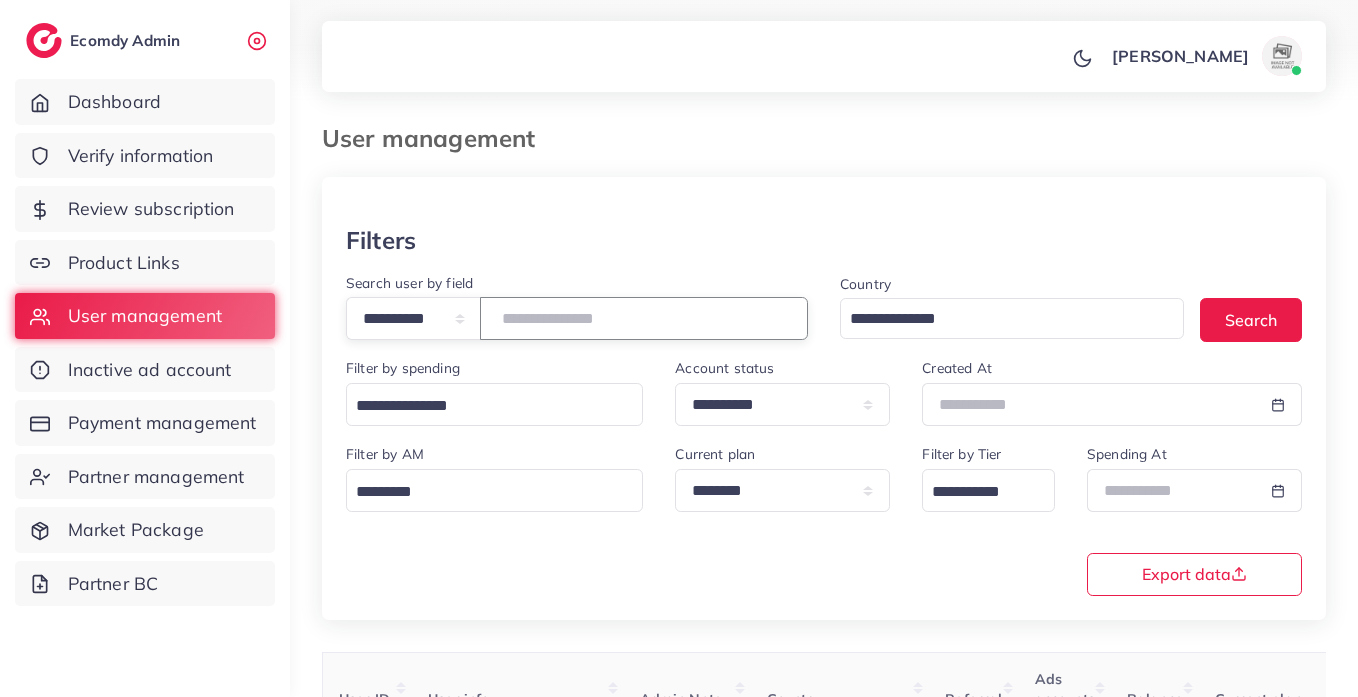 paste on "**********" 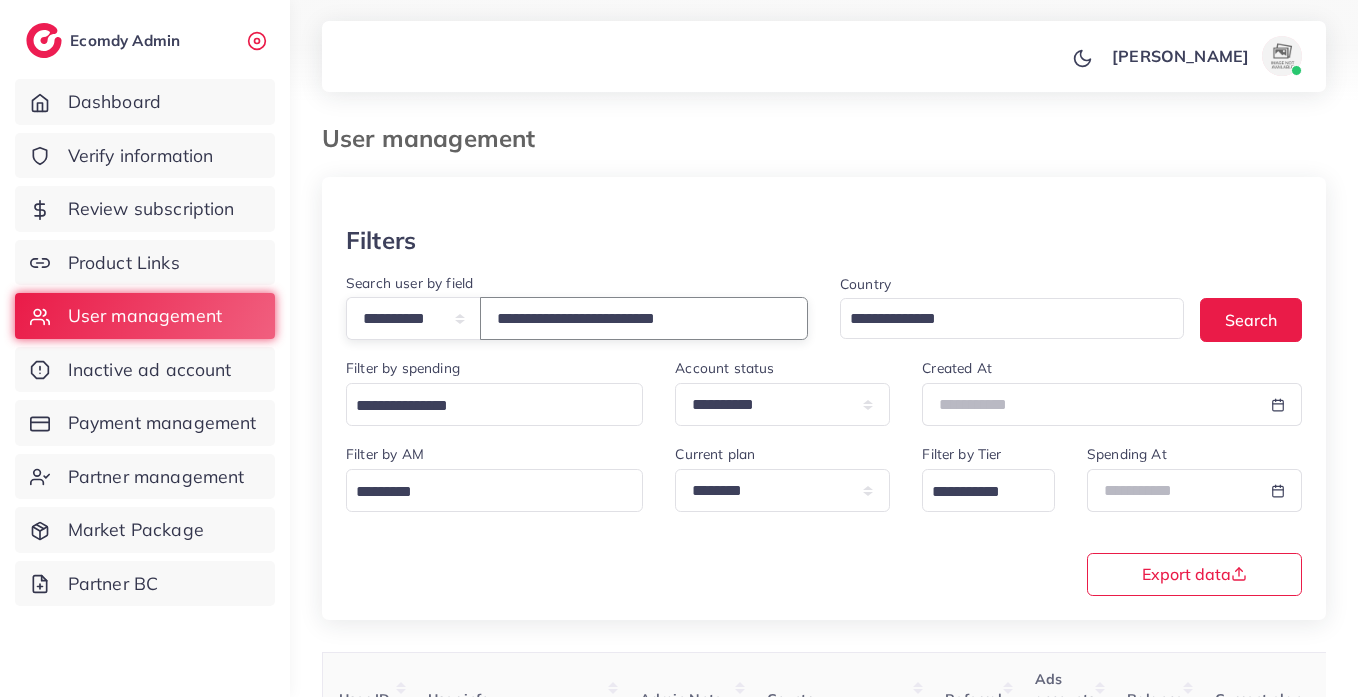 type on "**********" 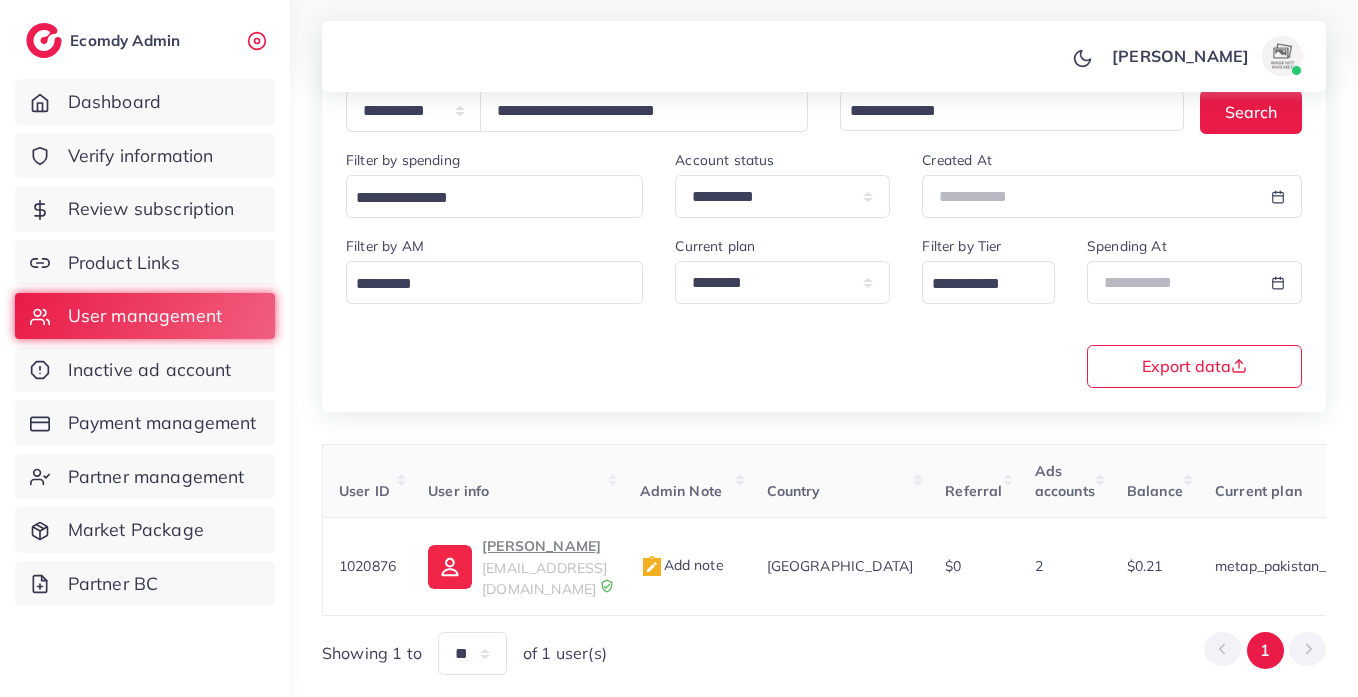 scroll, scrollTop: 260, scrollLeft: 0, axis: vertical 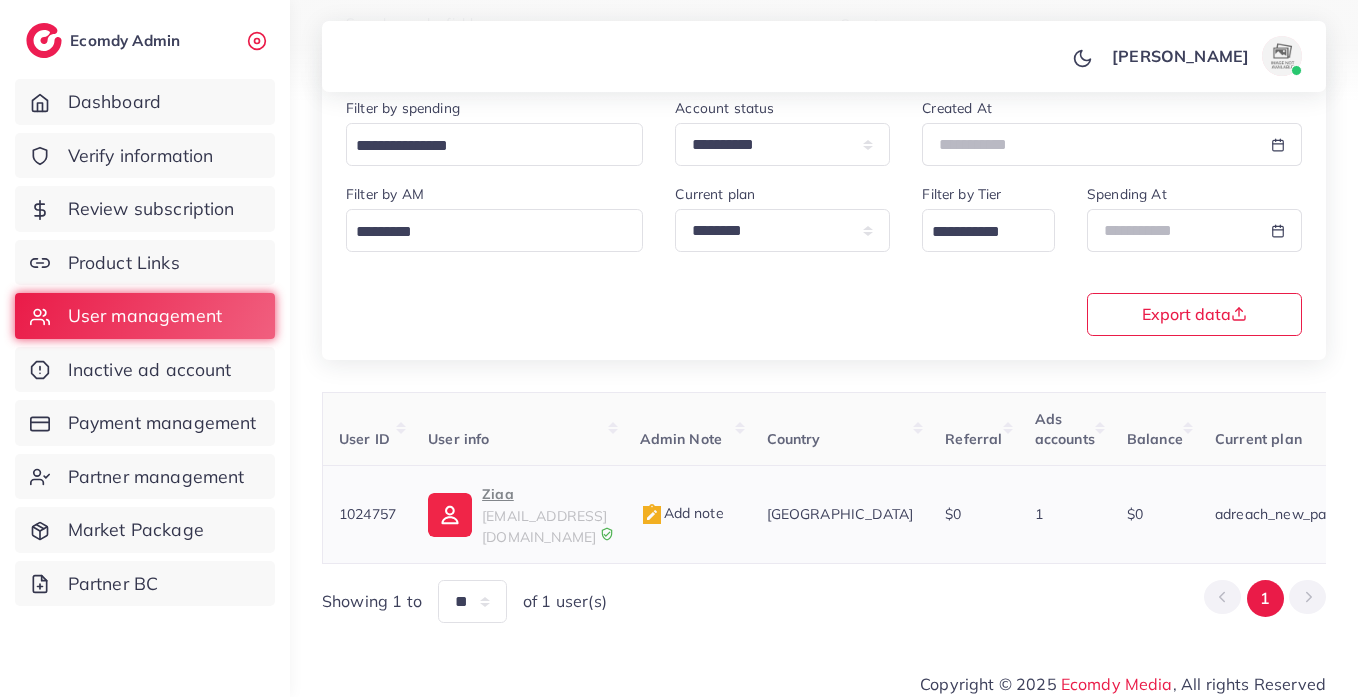click at bounding box center (450, 515) 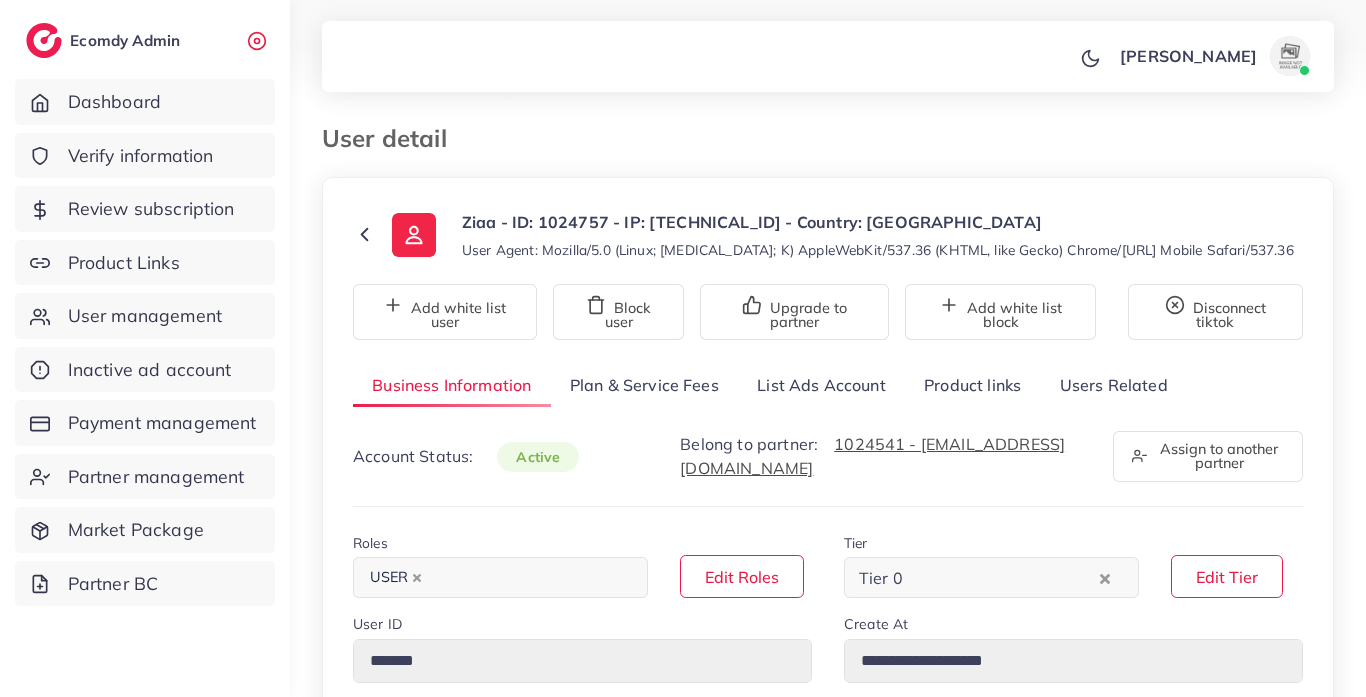 select on "********" 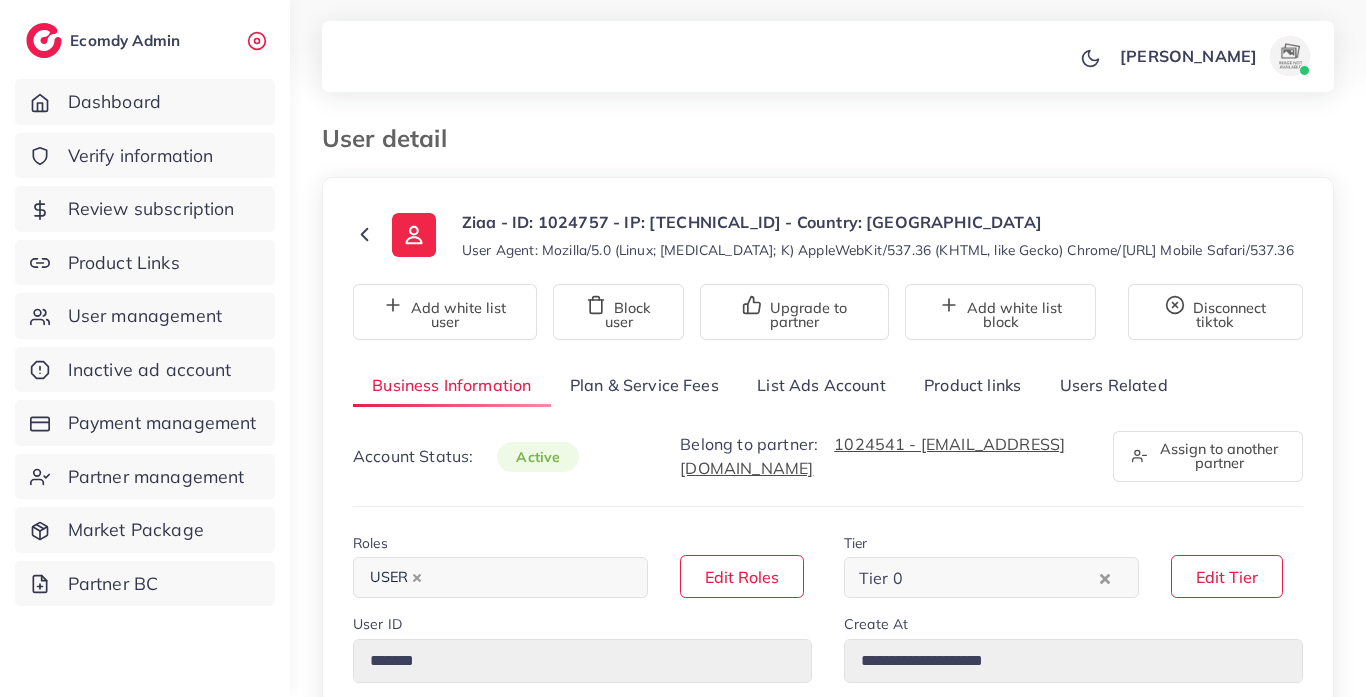 click on "Product links" at bounding box center [972, 385] 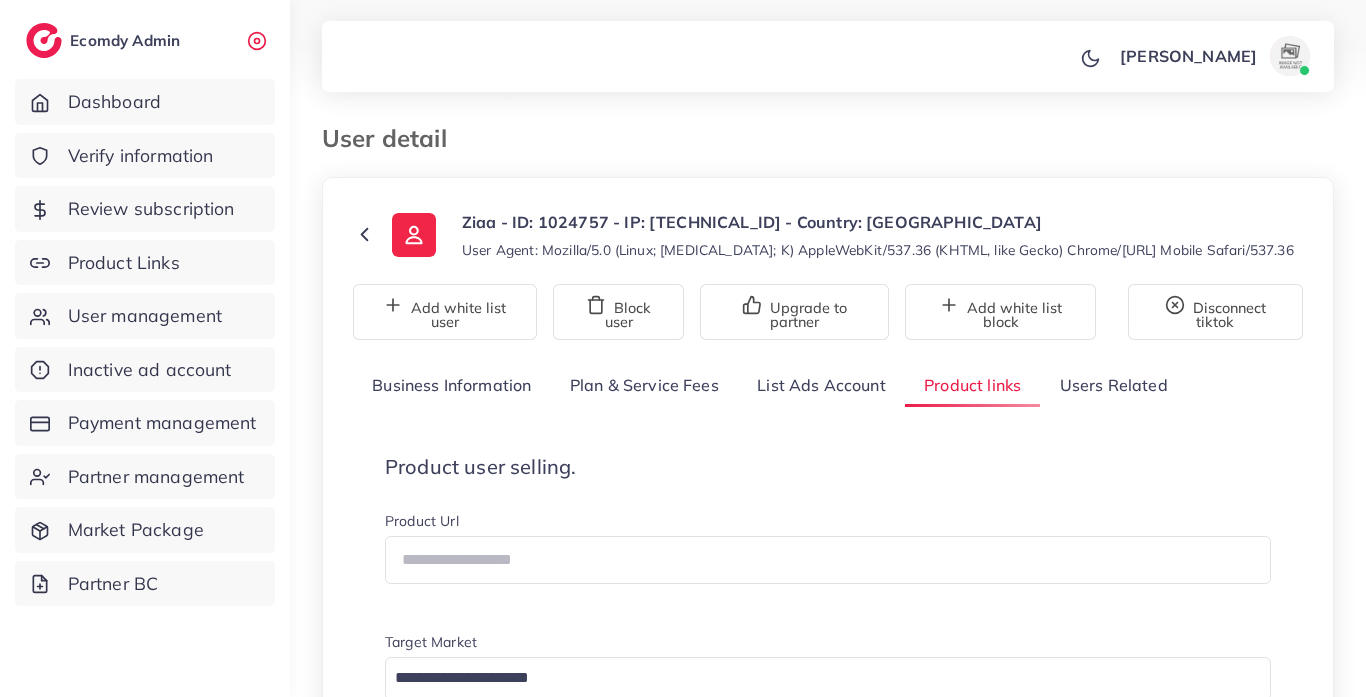 click on "List Ads Account" at bounding box center (821, 385) 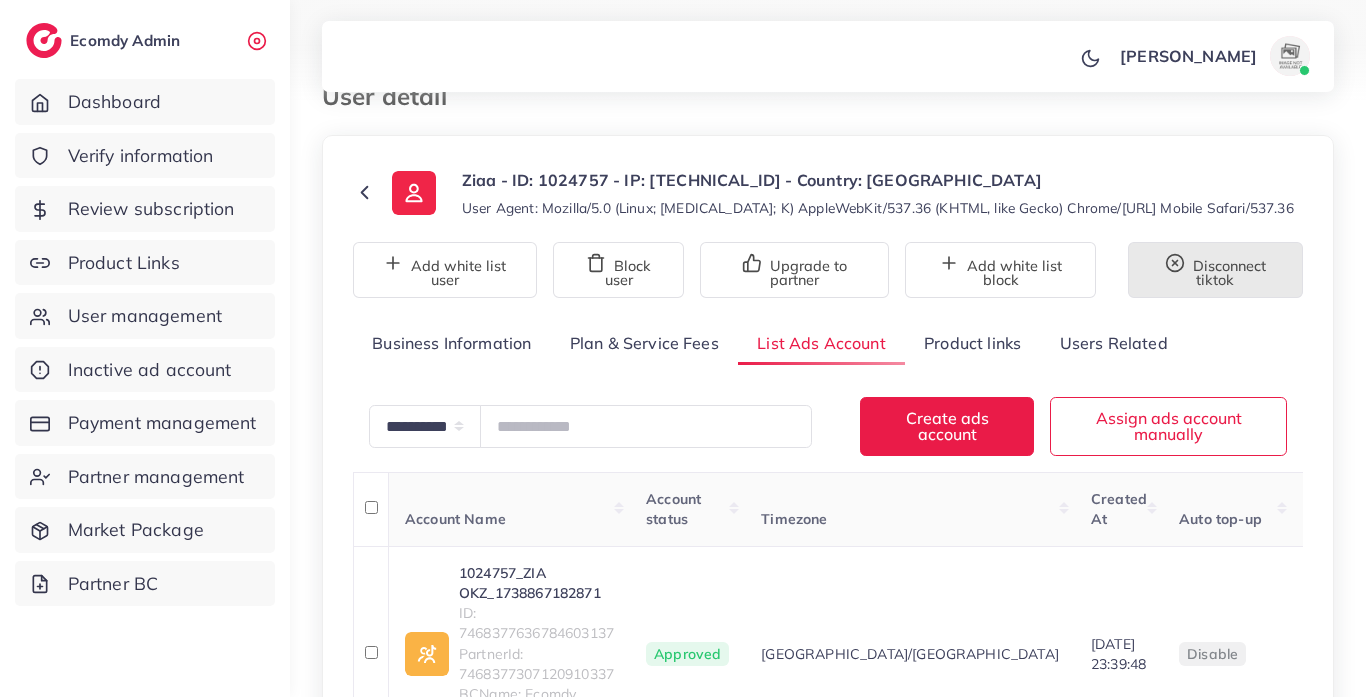 scroll, scrollTop: 2, scrollLeft: 0, axis: vertical 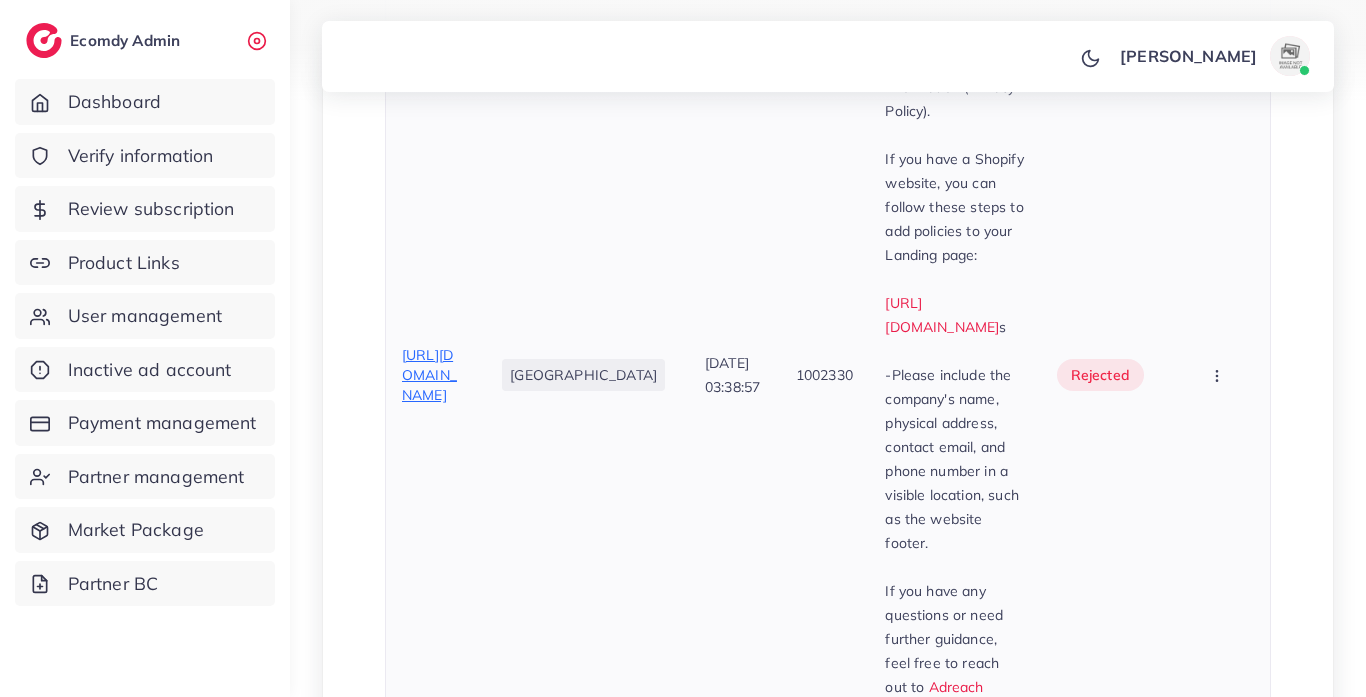 click on "https://alimarts.store/products/bazooka-bubble-machine-32-holes" at bounding box center [429, 375] 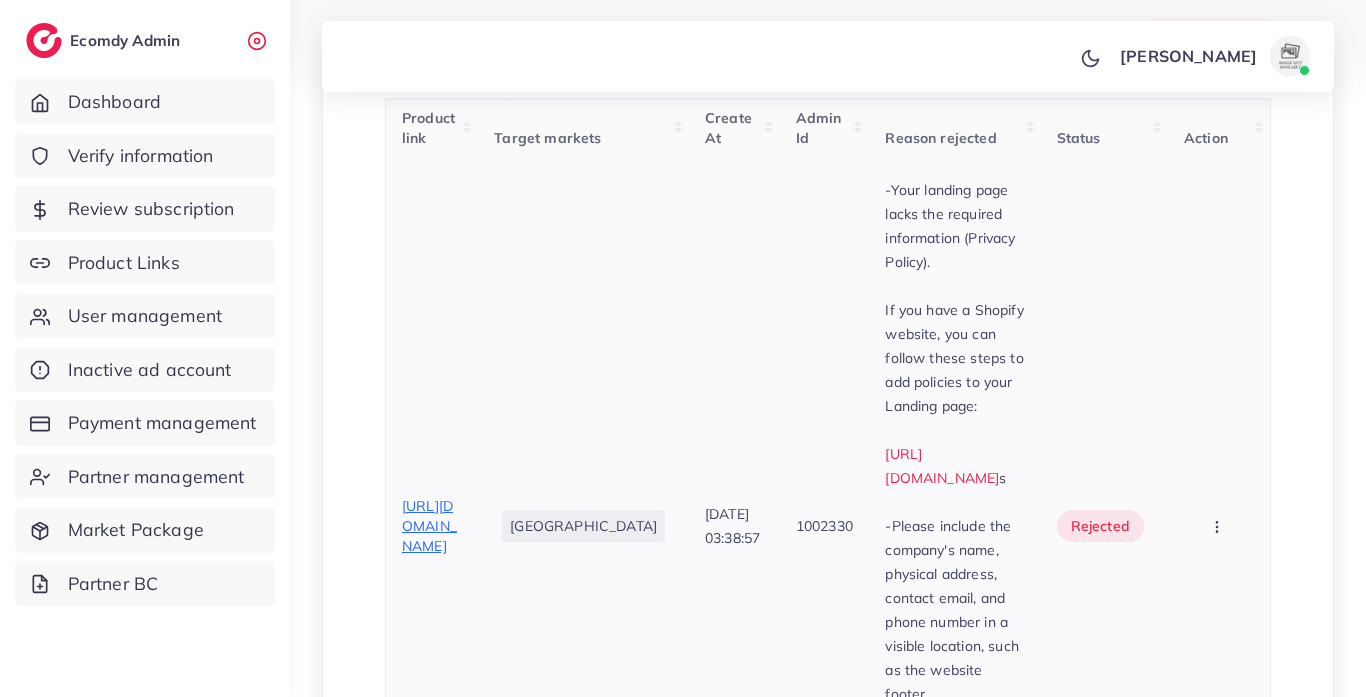 scroll, scrollTop: 714, scrollLeft: 0, axis: vertical 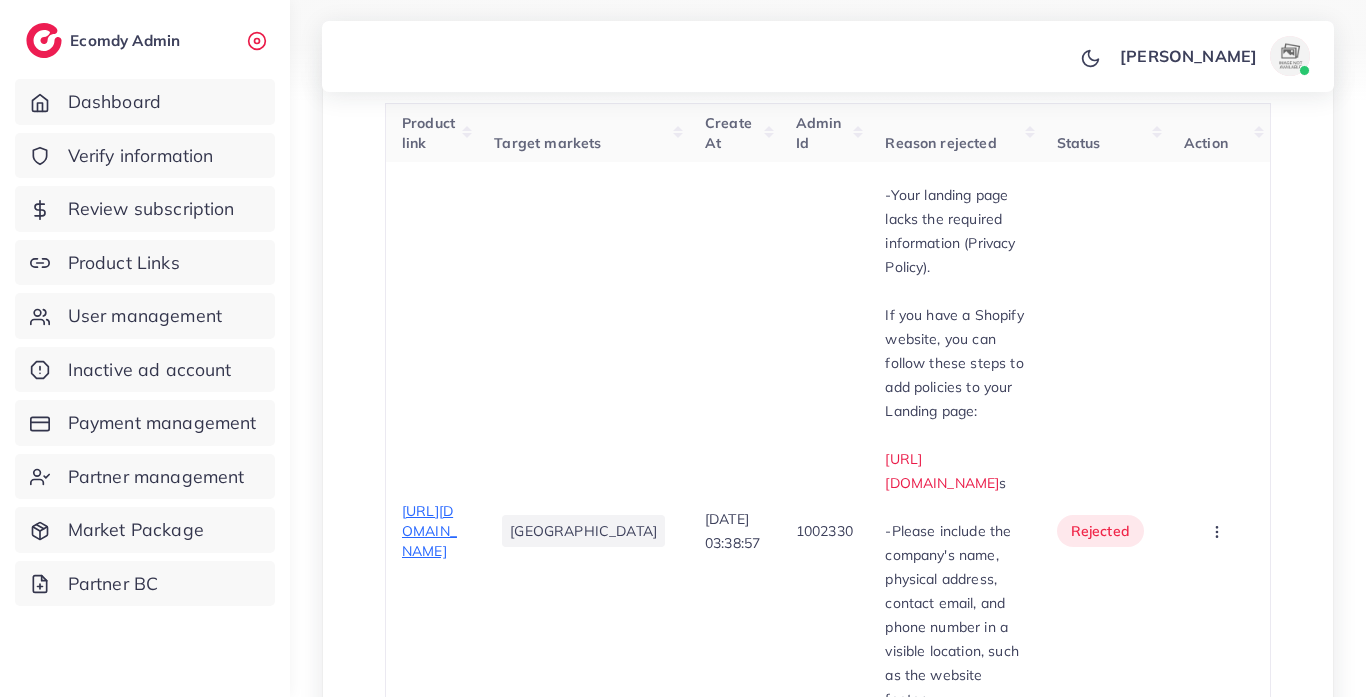 click on "Status" at bounding box center [1104, 132] 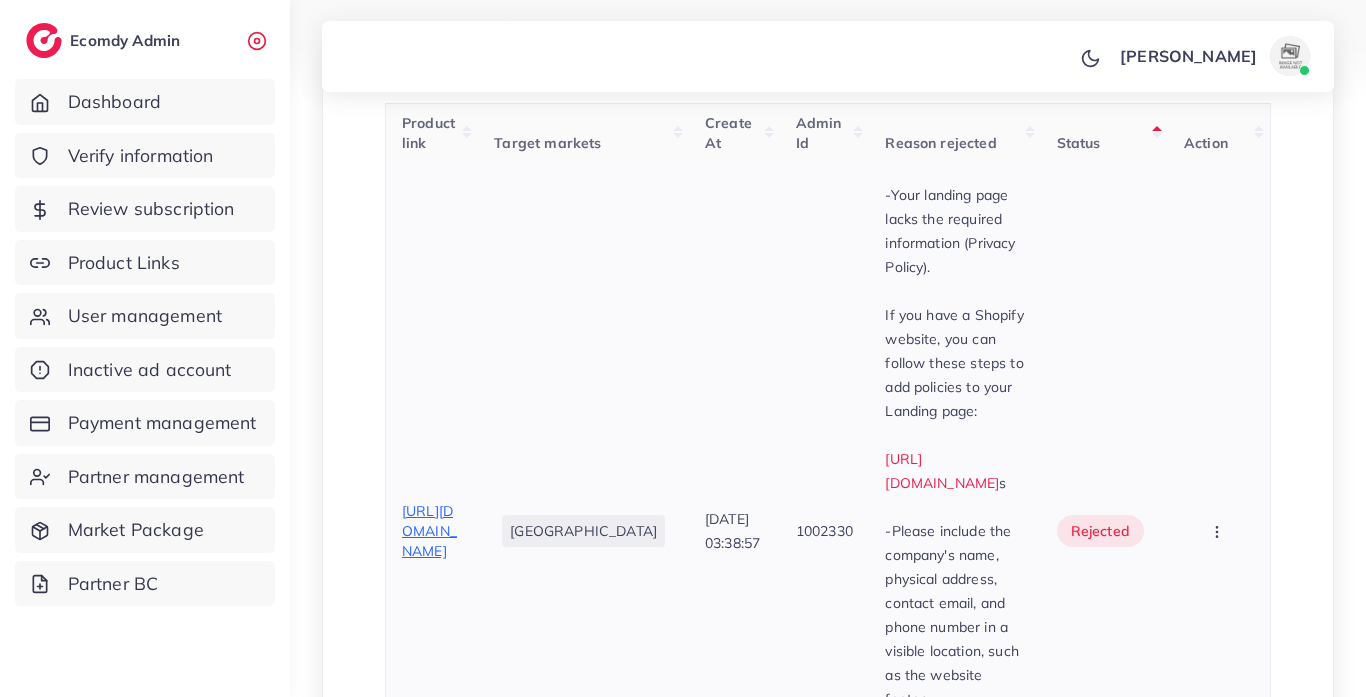 click on "28/06/2025, 03:38:57" at bounding box center (734, 531) 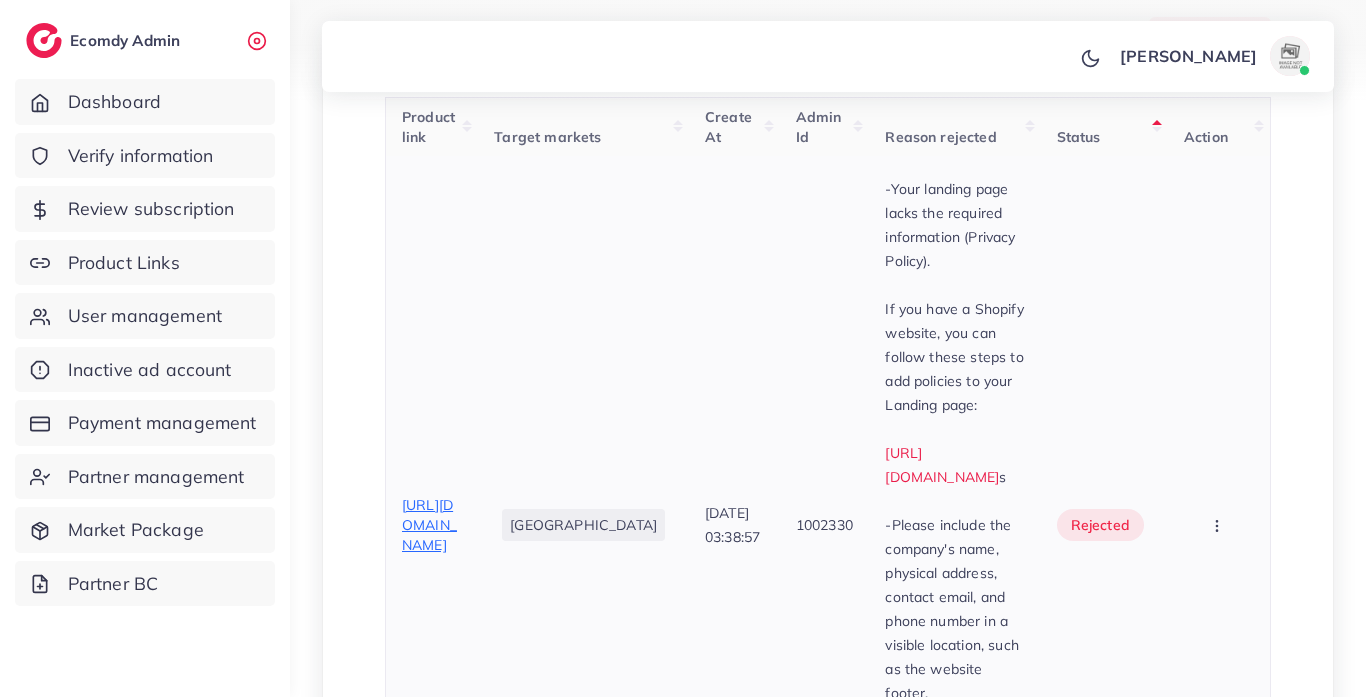 scroll, scrollTop: 691, scrollLeft: 0, axis: vertical 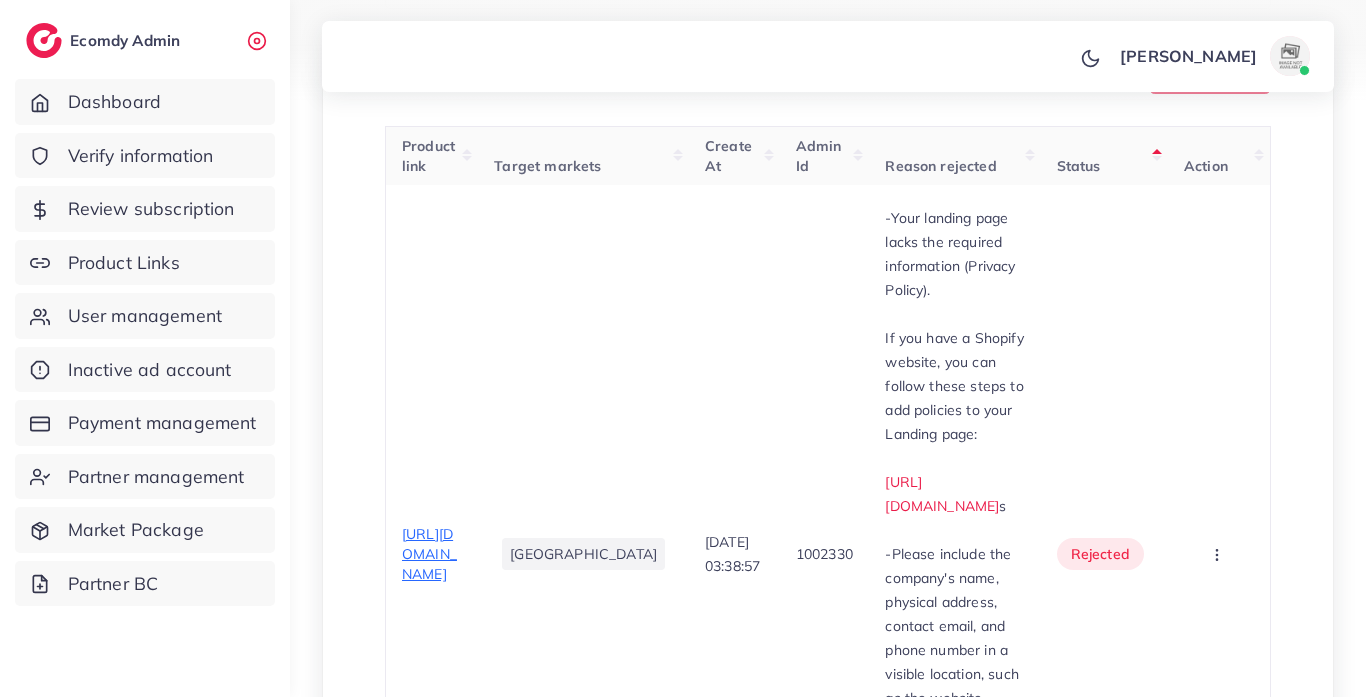 click on "Status" at bounding box center [1104, 155] 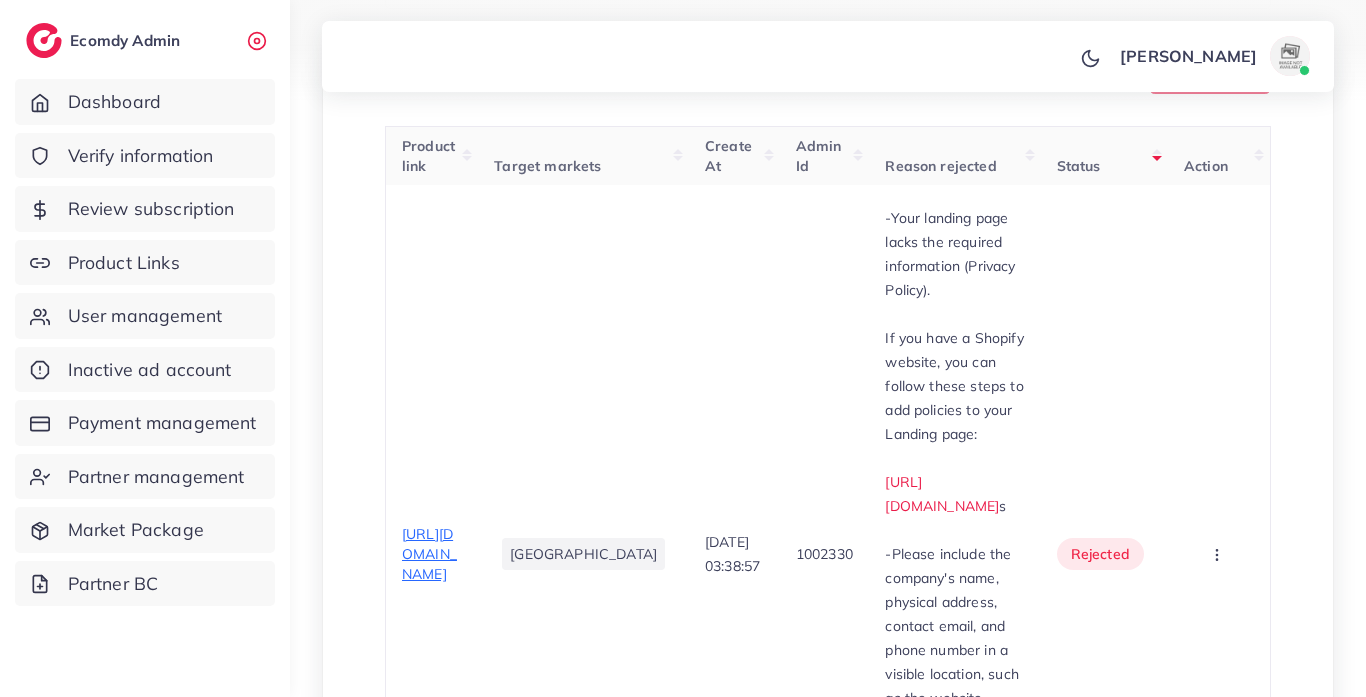 click on "Reason rejected" at bounding box center (954, 155) 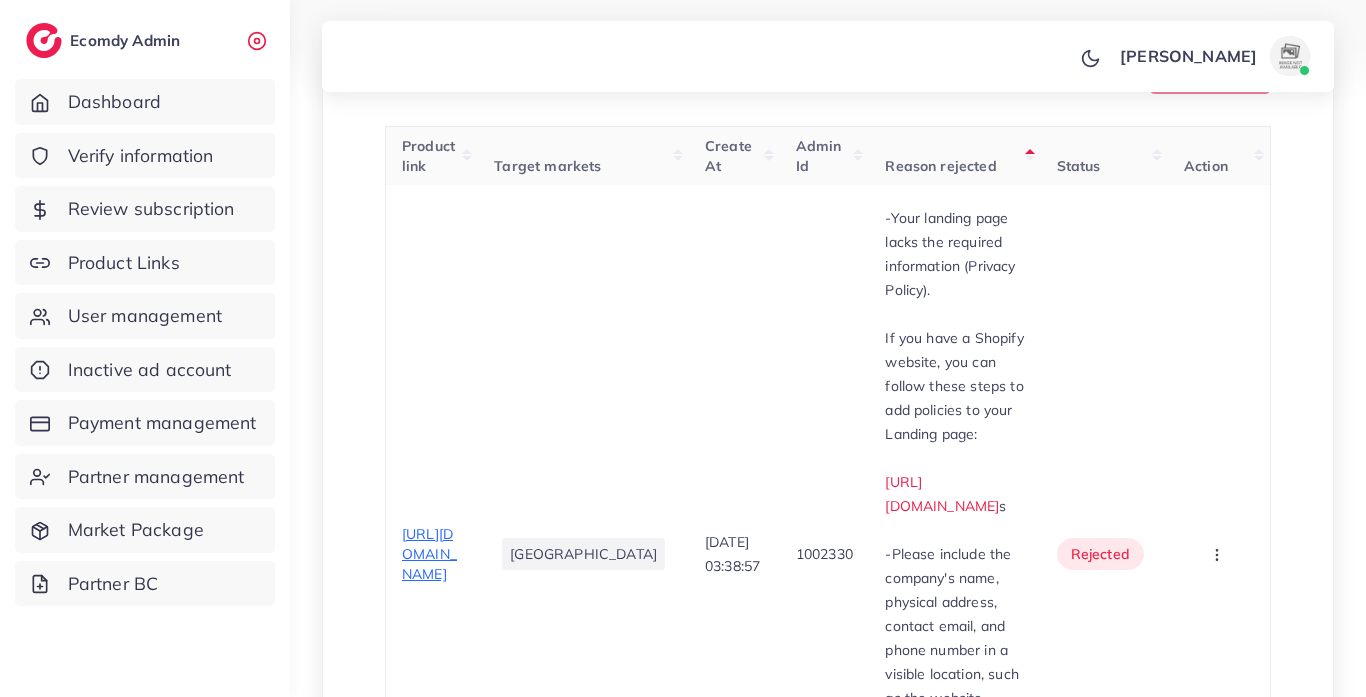 click on "Reason rejected" at bounding box center (954, 155) 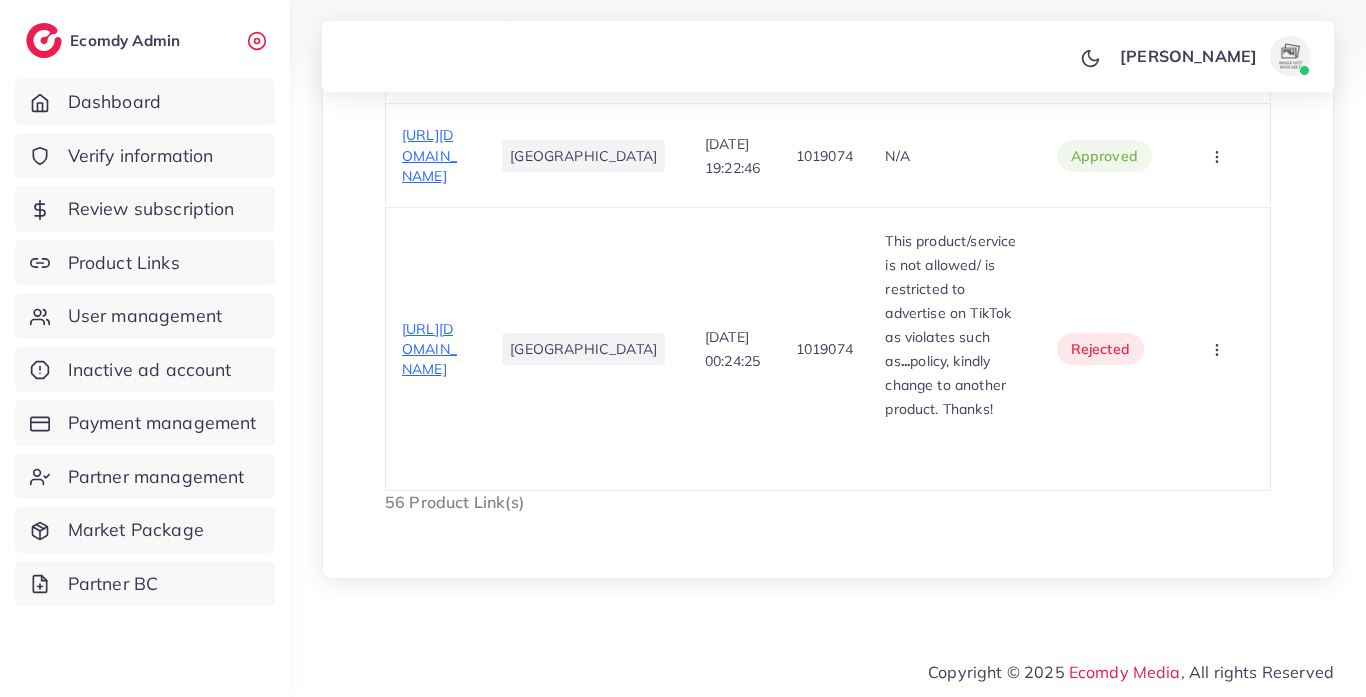 scroll, scrollTop: 16884, scrollLeft: 0, axis: vertical 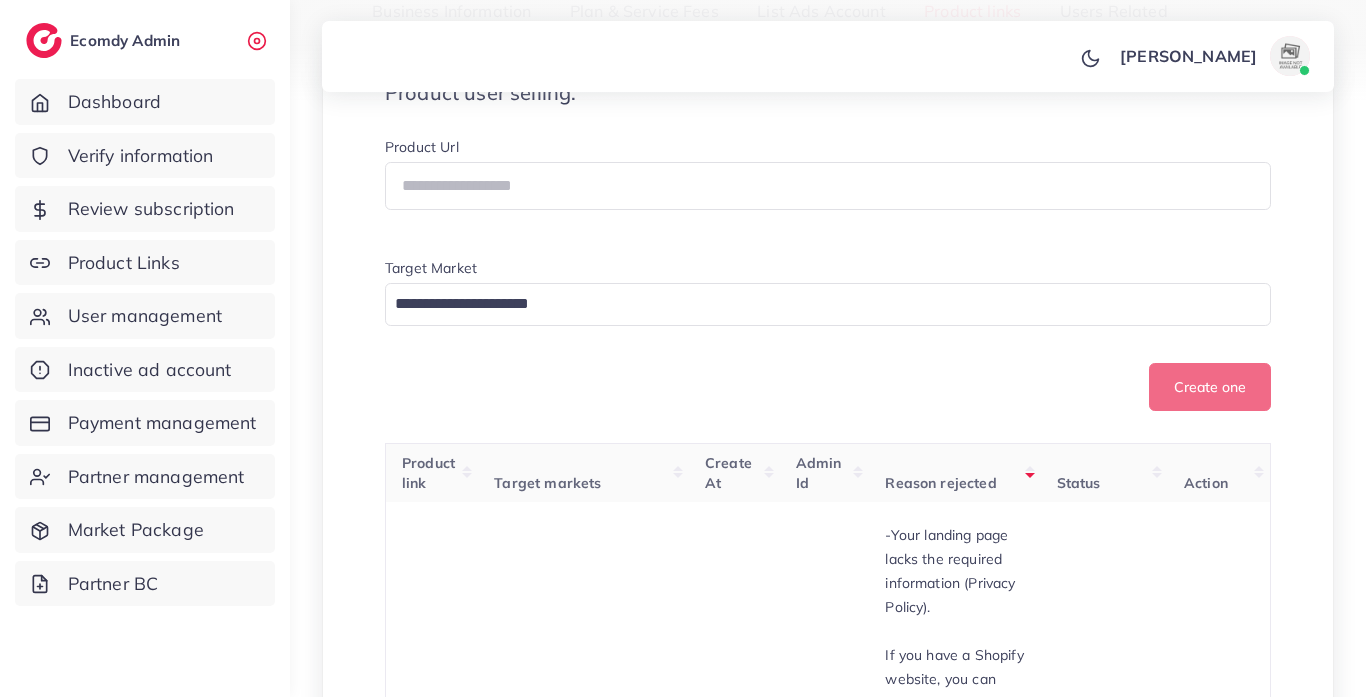 click on "Action" at bounding box center [1219, 472] 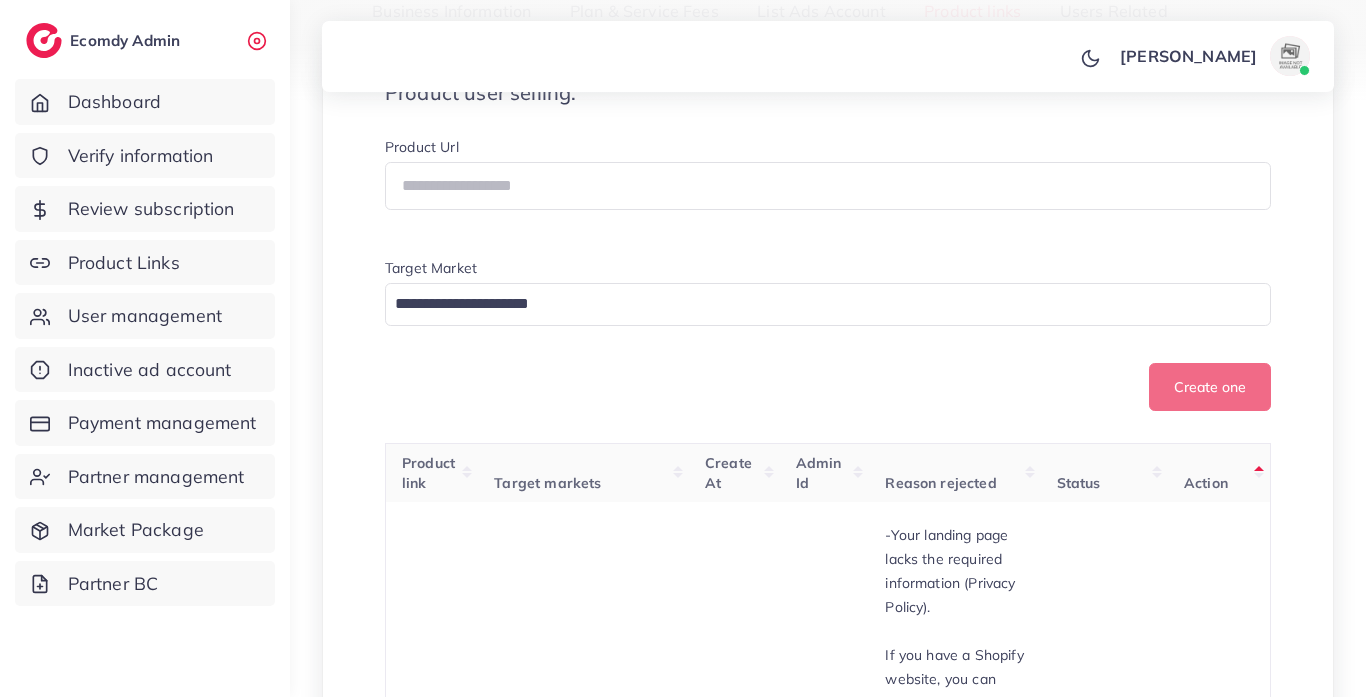 click on "Action" at bounding box center (1219, 472) 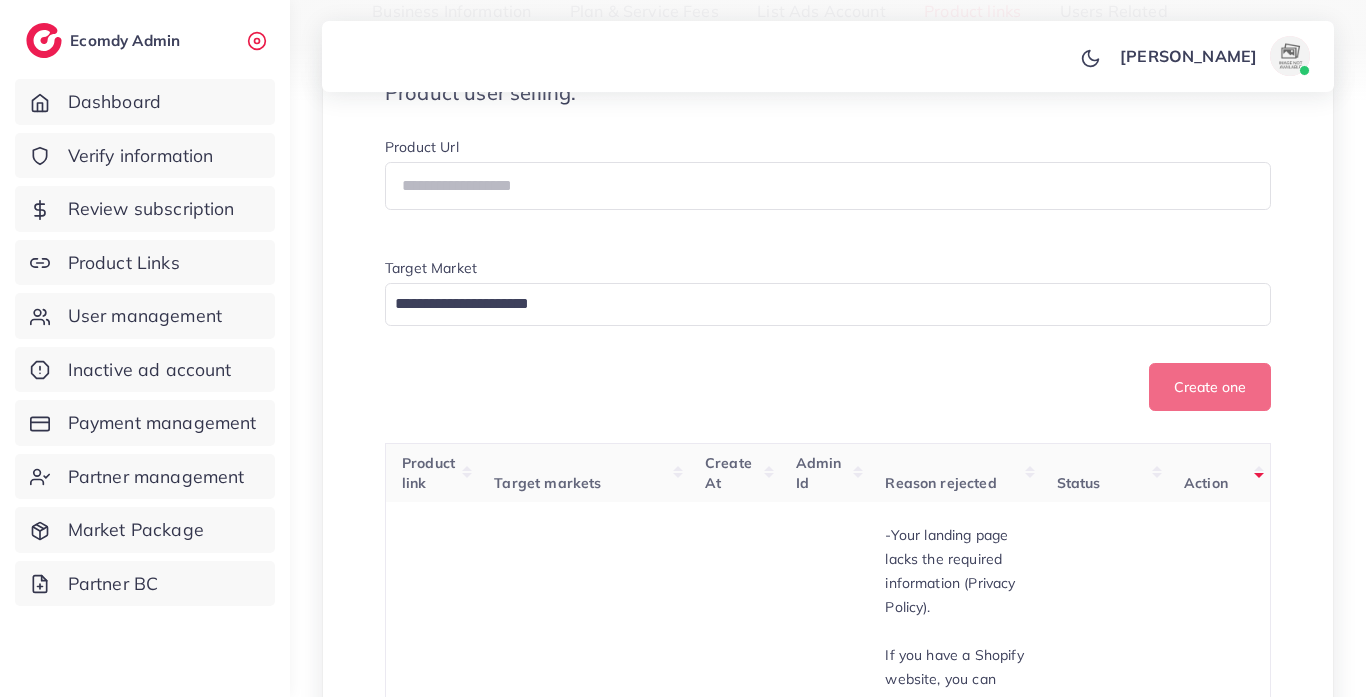 scroll, scrollTop: 0, scrollLeft: 82, axis: horizontal 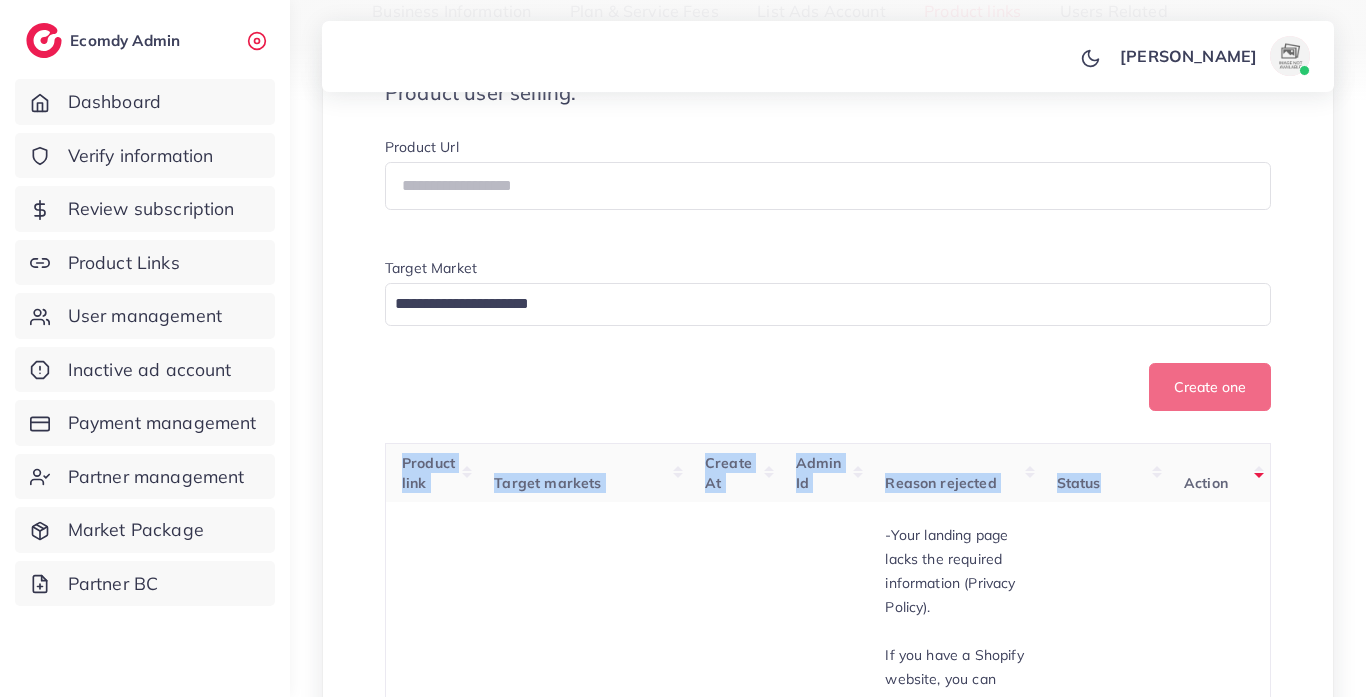 drag, startPoint x: 1216, startPoint y: 521, endPoint x: 1353, endPoint y: 572, distance: 146.18481 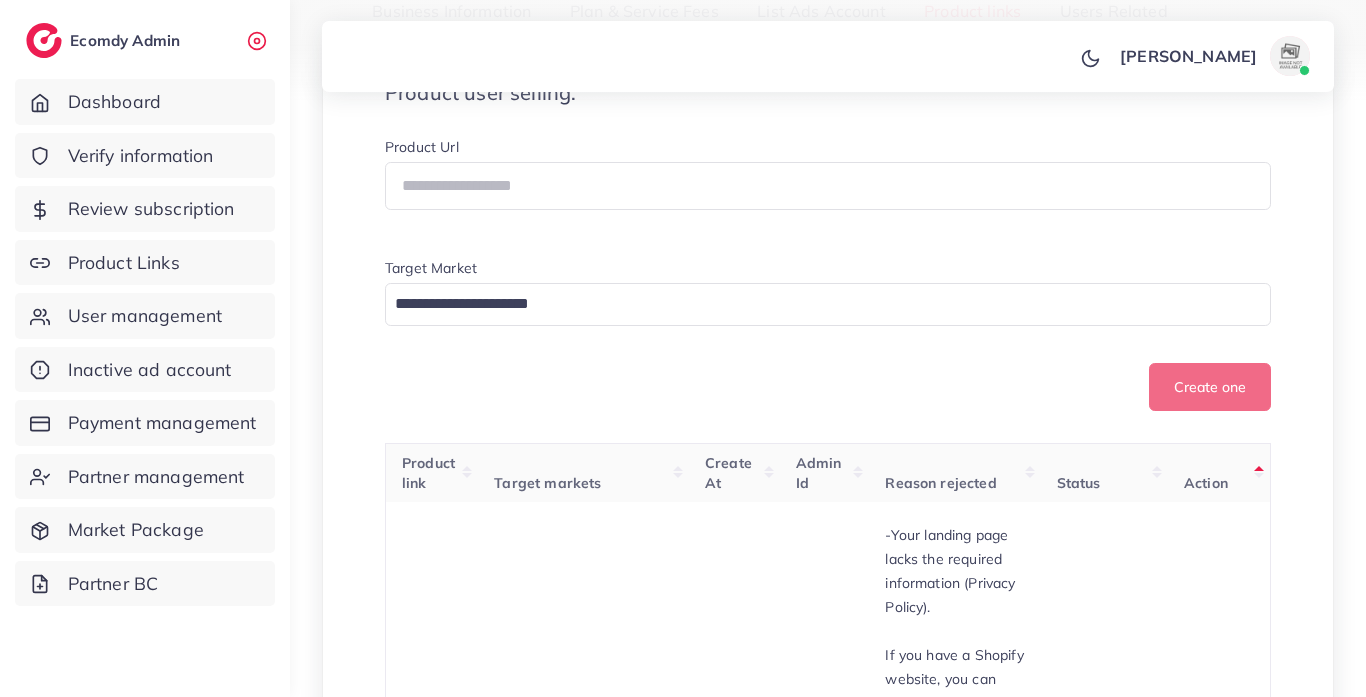 click on "Action" at bounding box center [1219, 472] 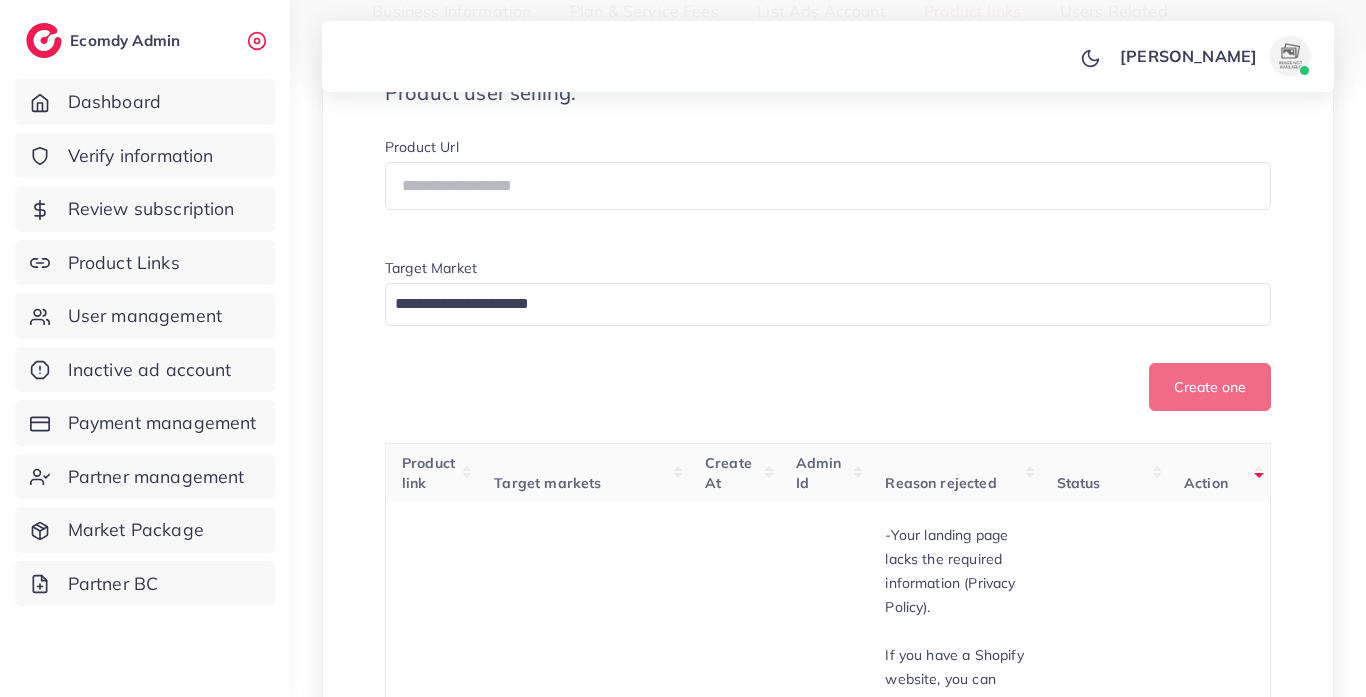 click on "Action" at bounding box center (1206, 483) 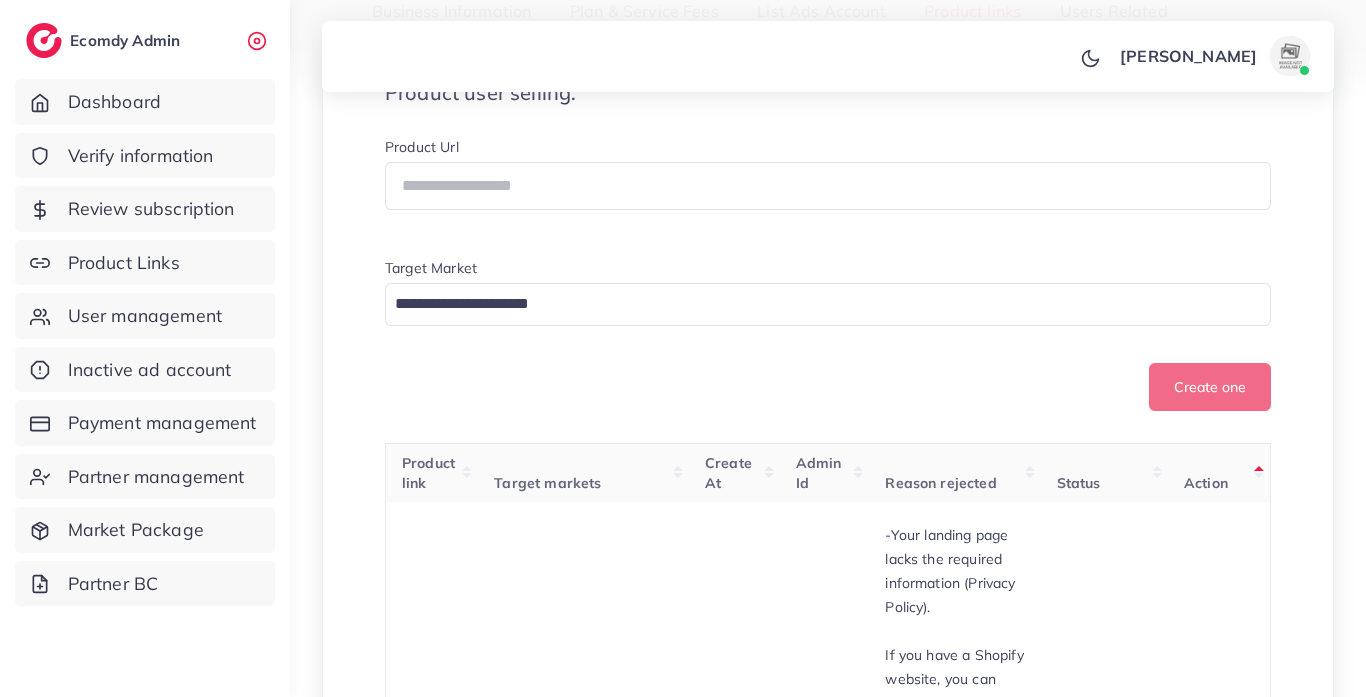 click on "Action" at bounding box center (1206, 483) 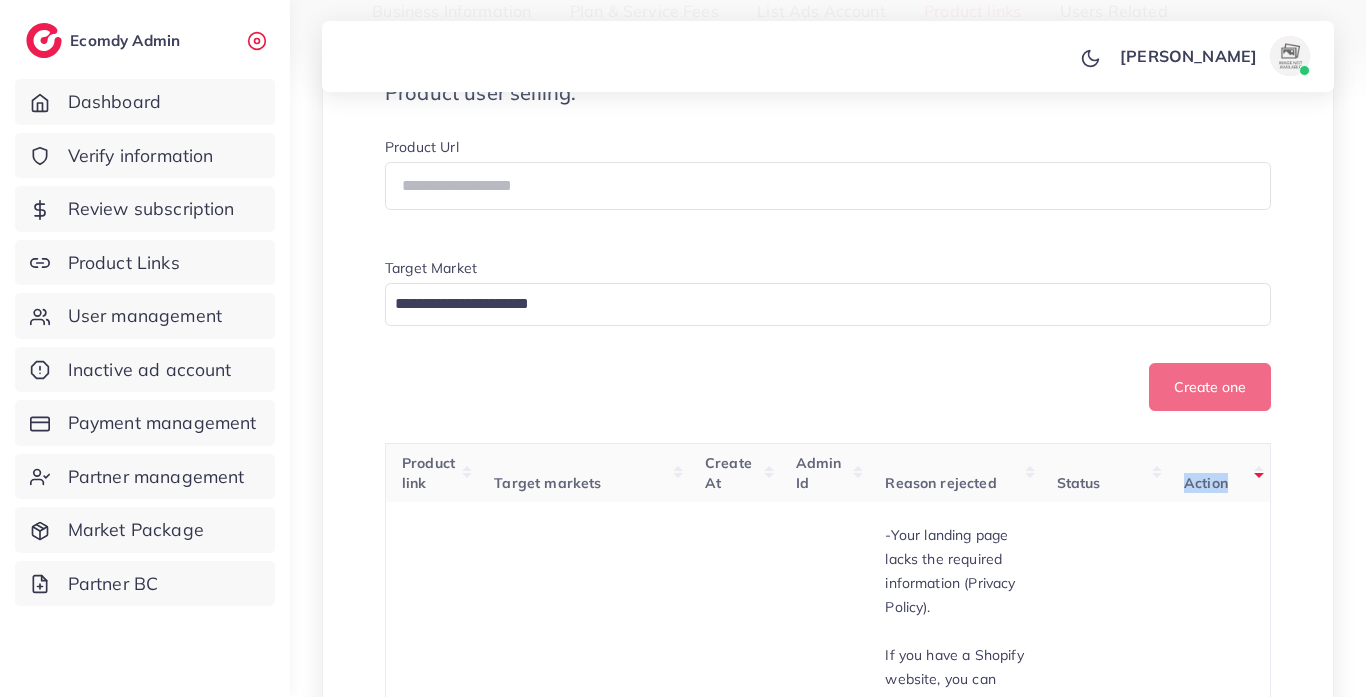 click on "Action" at bounding box center (1206, 483) 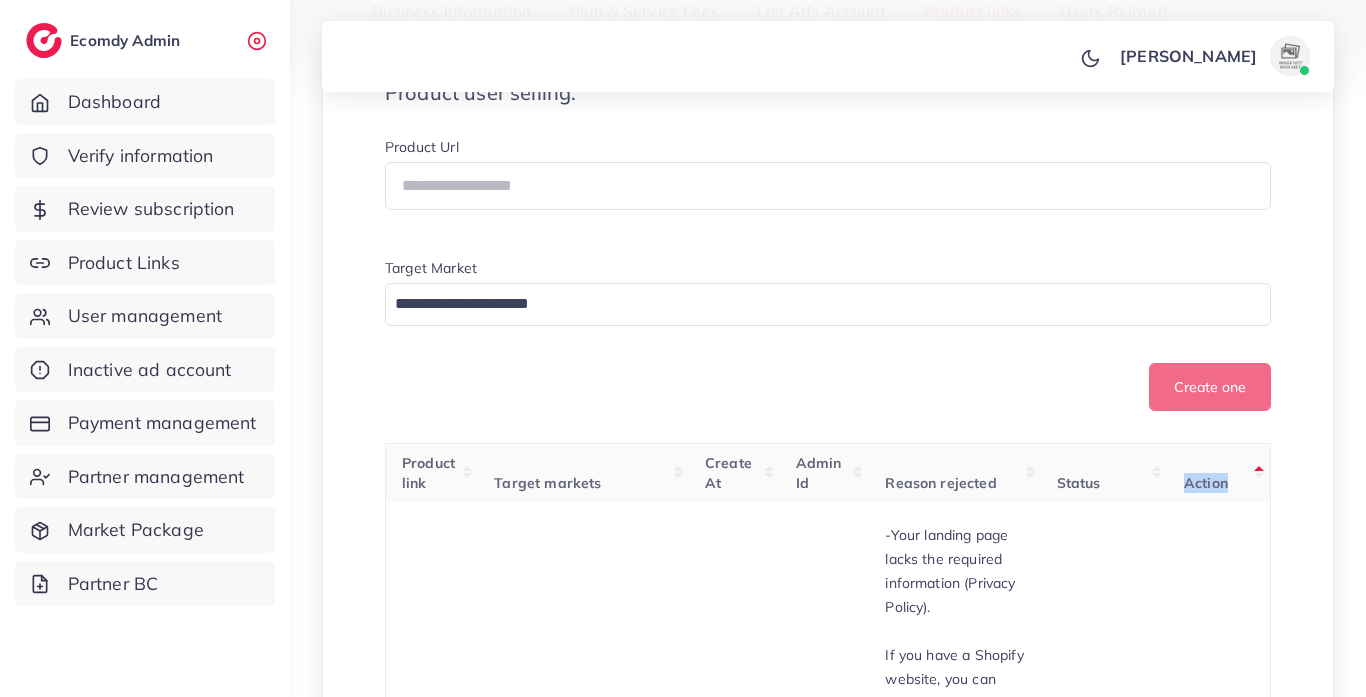 click on "Action" at bounding box center [1219, 472] 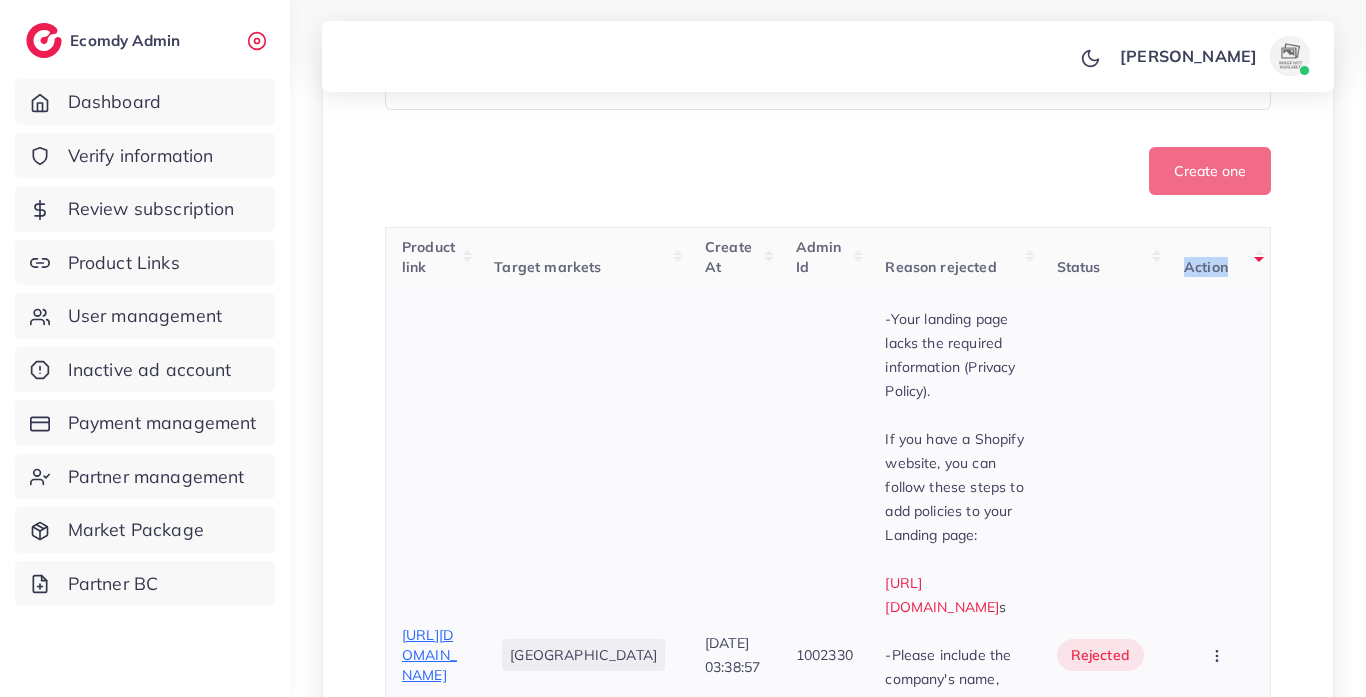scroll, scrollTop: 593, scrollLeft: 0, axis: vertical 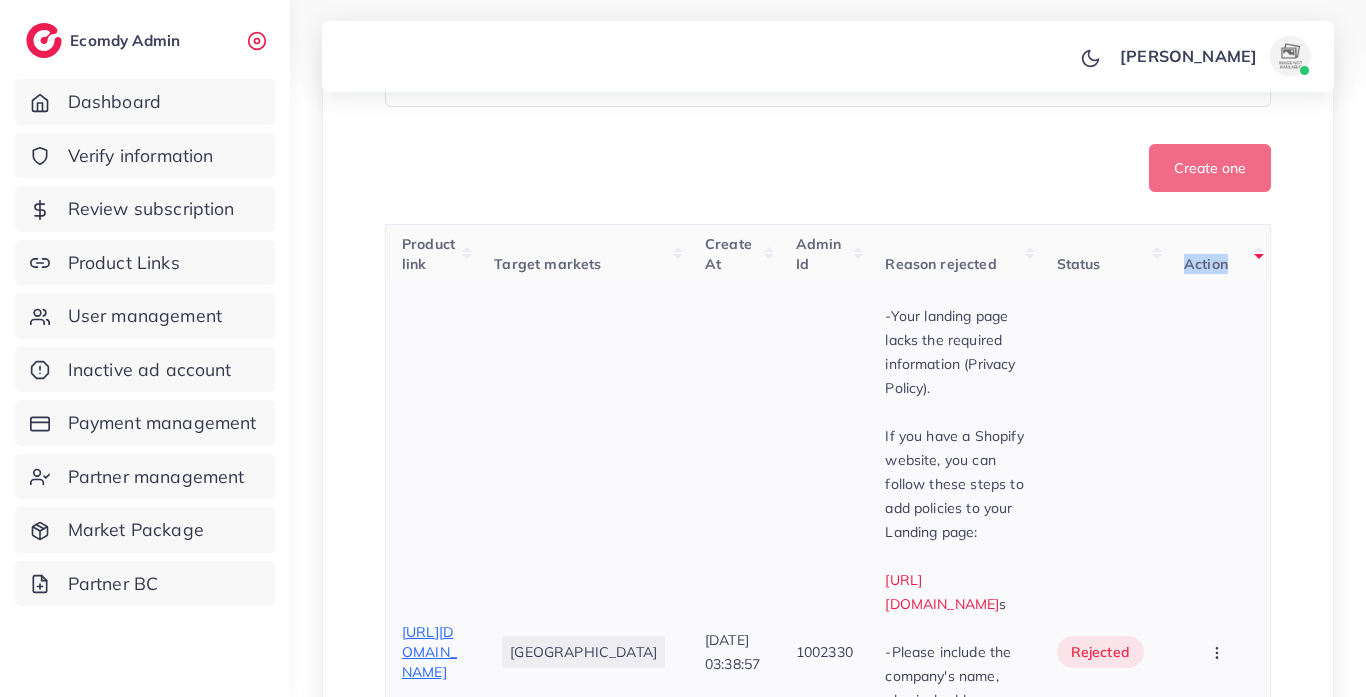 click 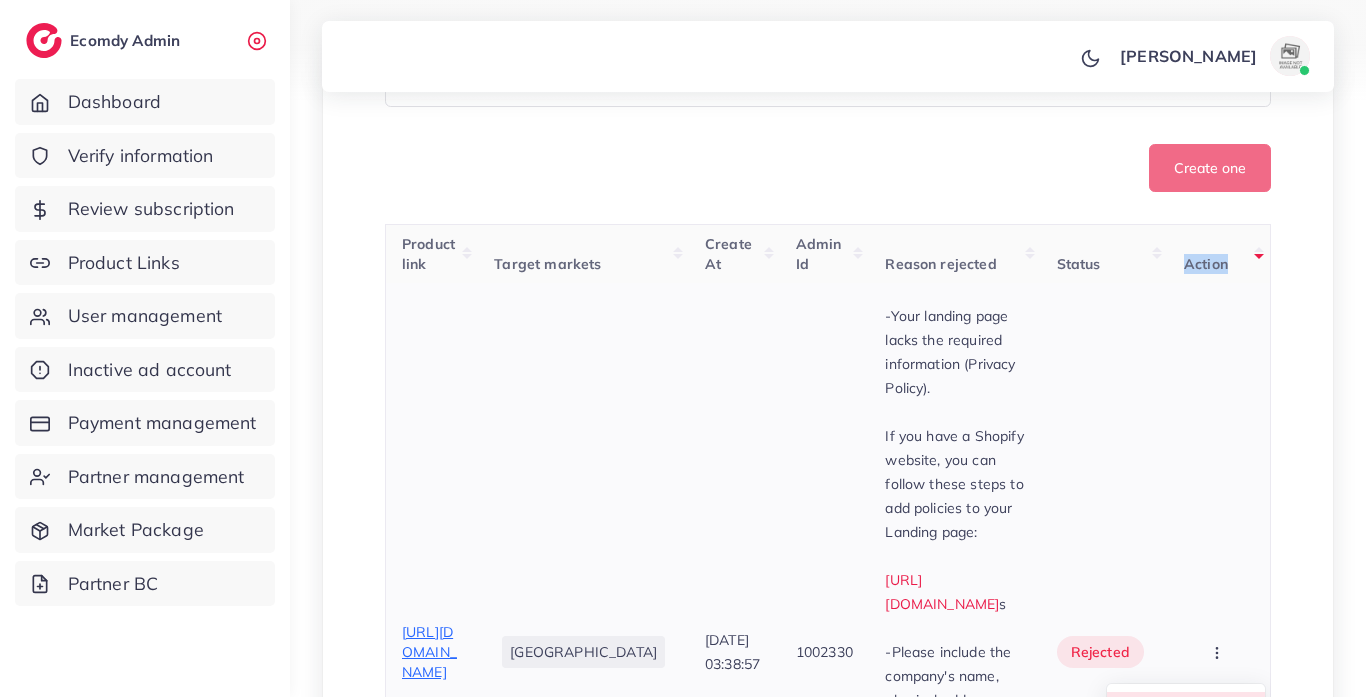 click on "Approve" at bounding box center (1186, 714) 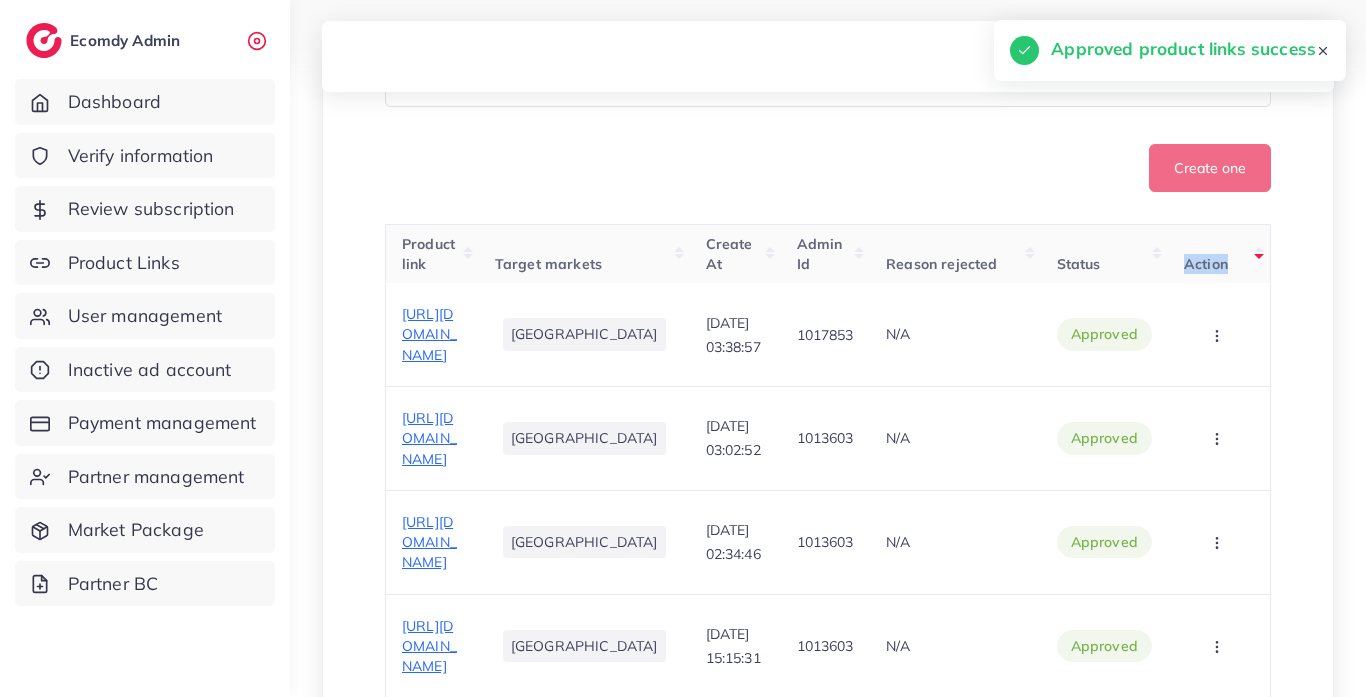 scroll, scrollTop: 0, scrollLeft: 0, axis: both 